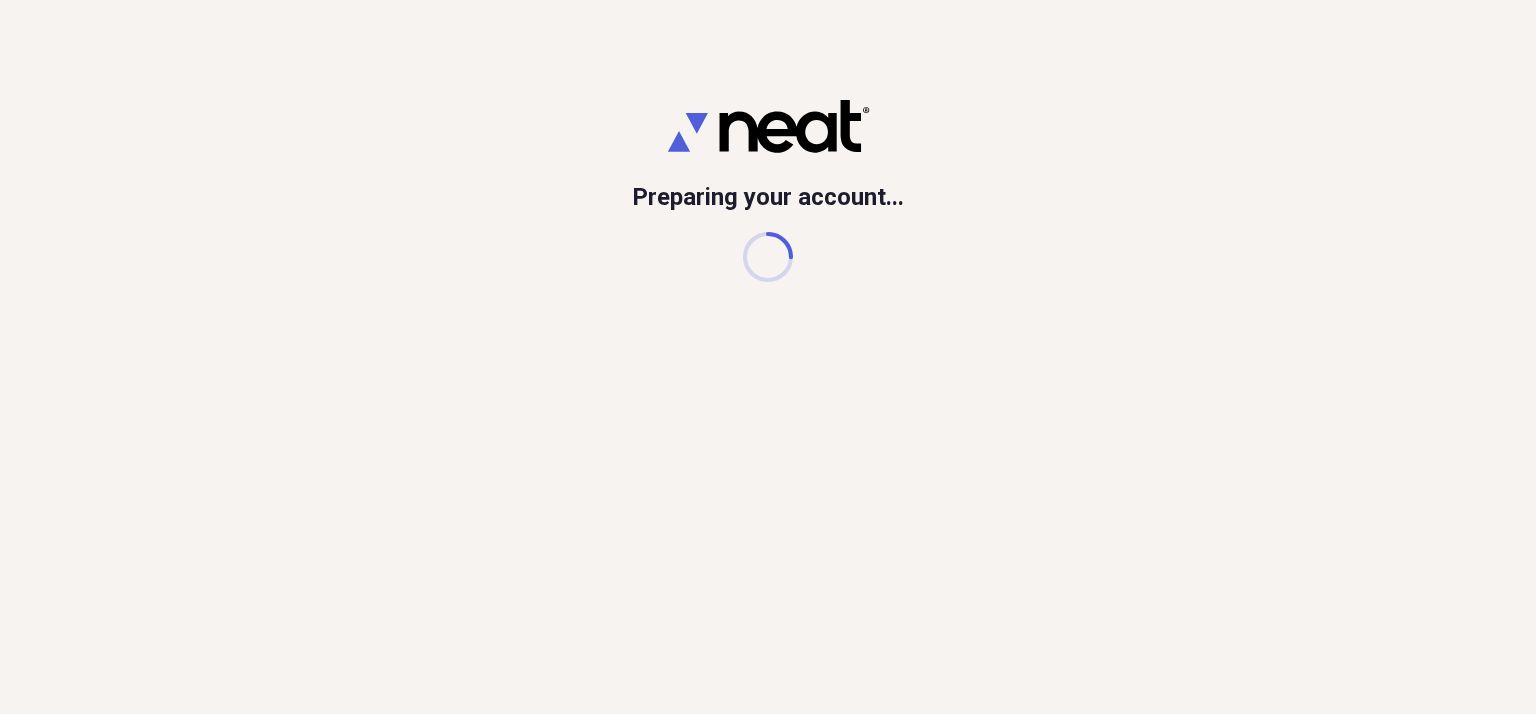scroll, scrollTop: 0, scrollLeft: 0, axis: both 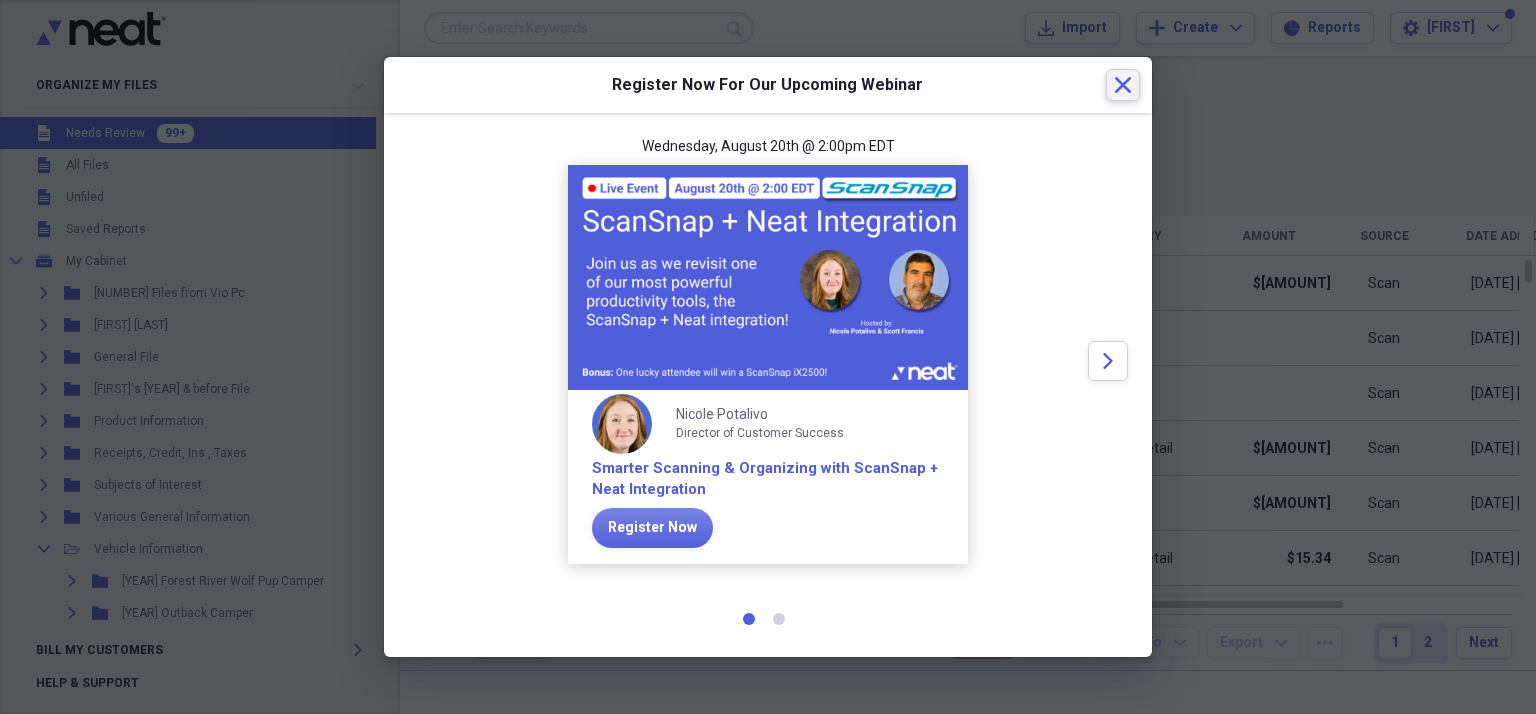 click on "Close" at bounding box center [1123, 85] 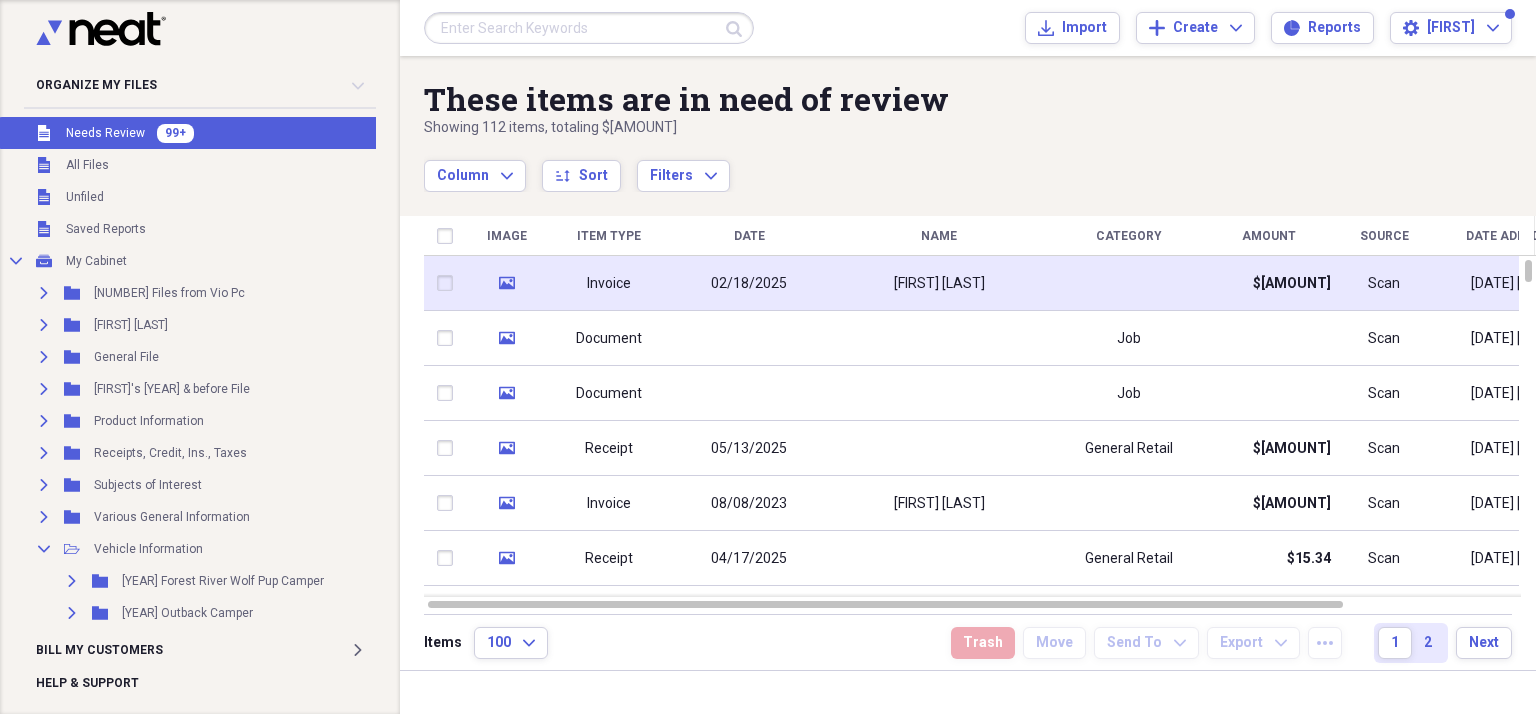 click on "[FIRST] [LAST]" at bounding box center (939, 283) 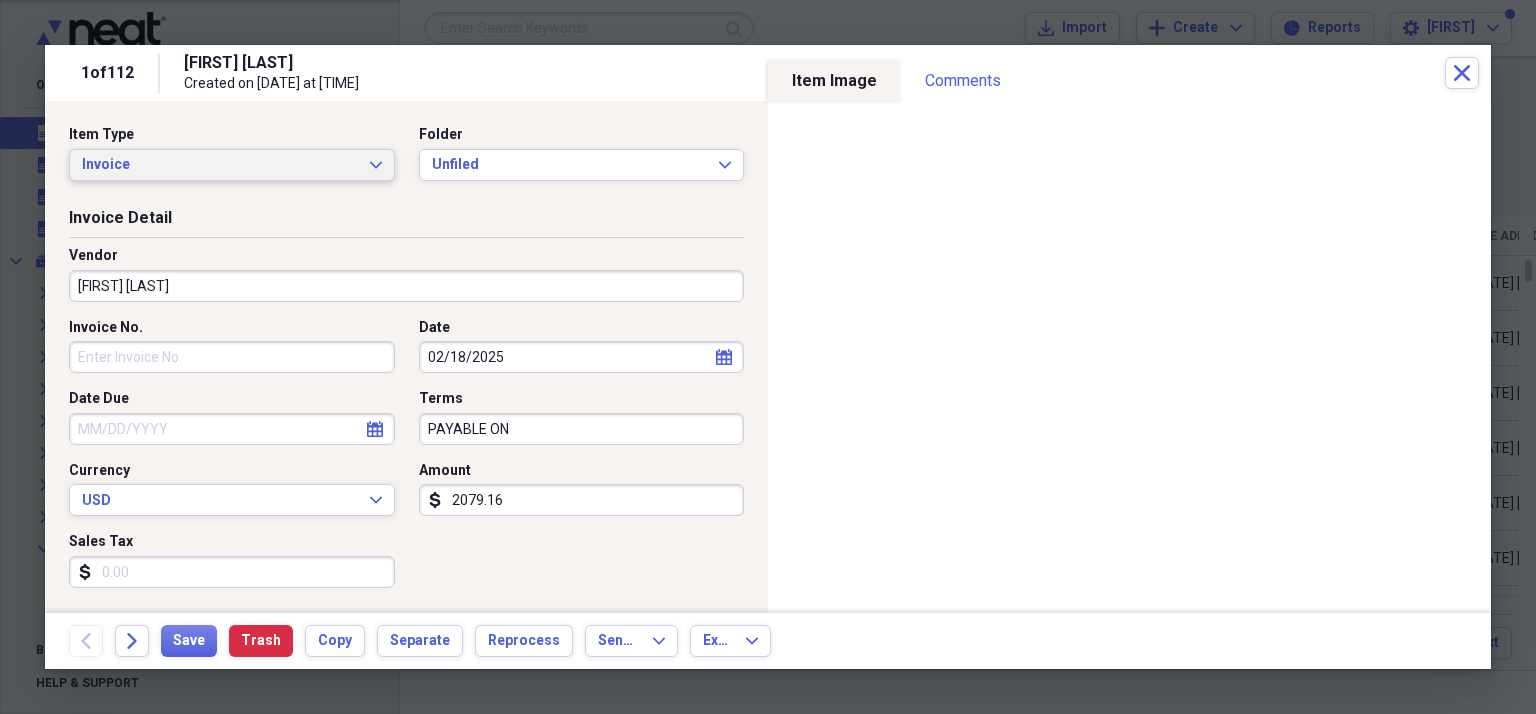 click on "Expand" 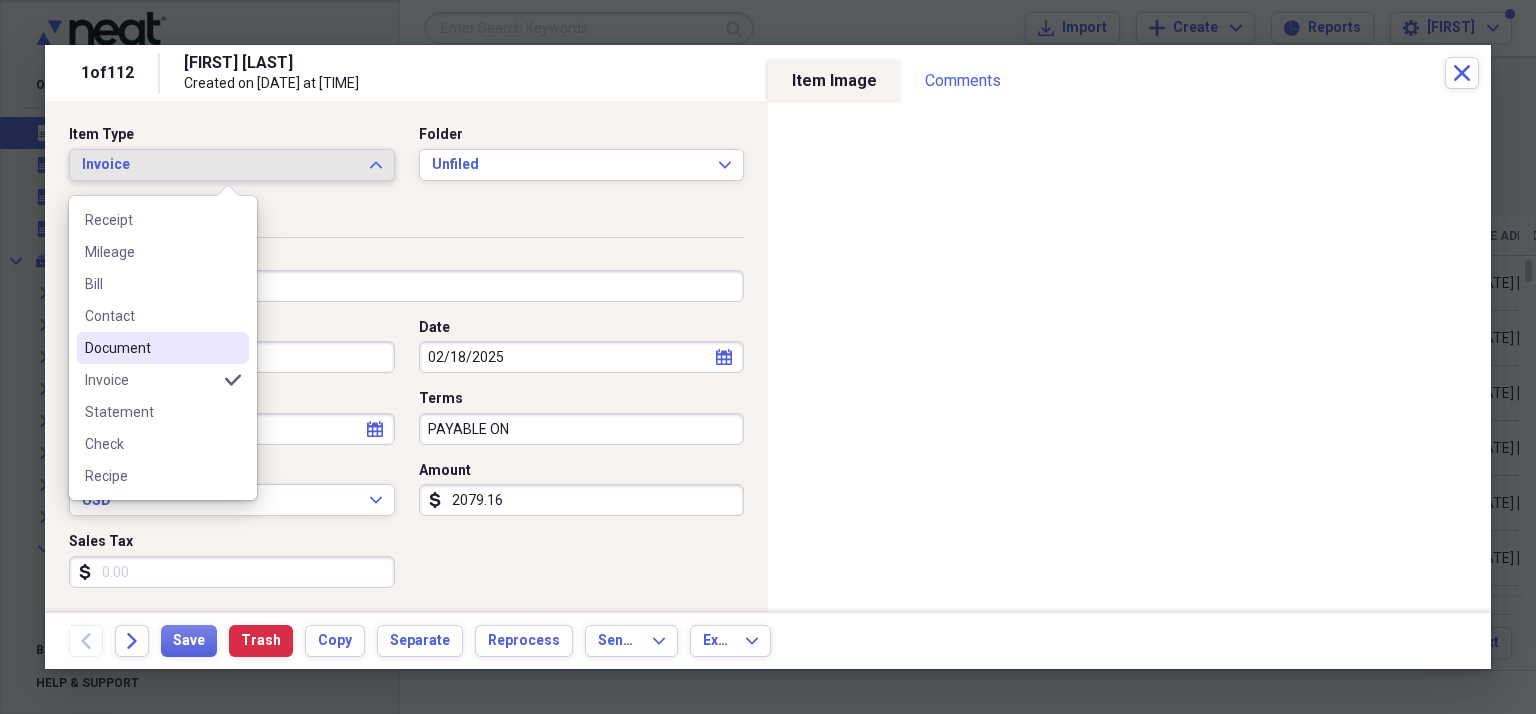 click on "Document" at bounding box center [151, 348] 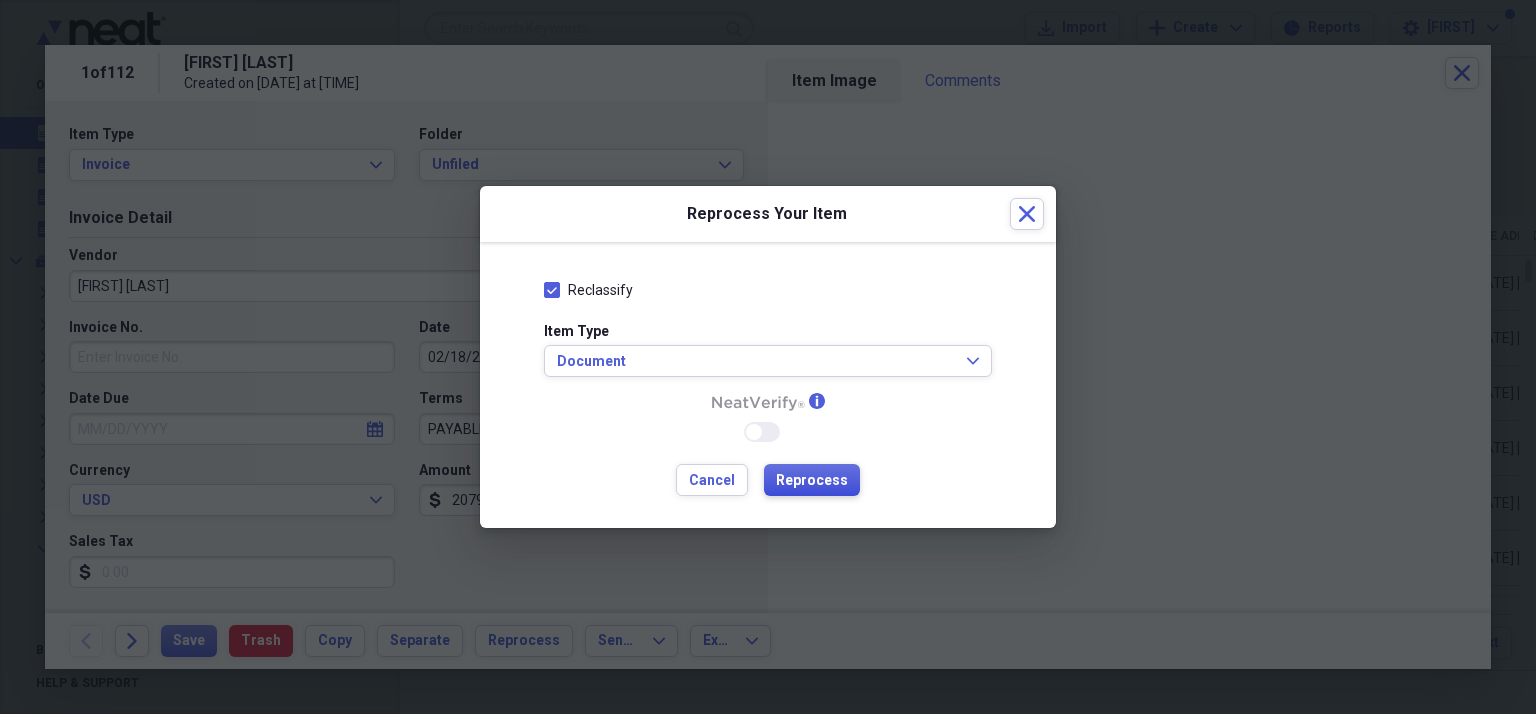 click on "Reprocess" at bounding box center [812, 481] 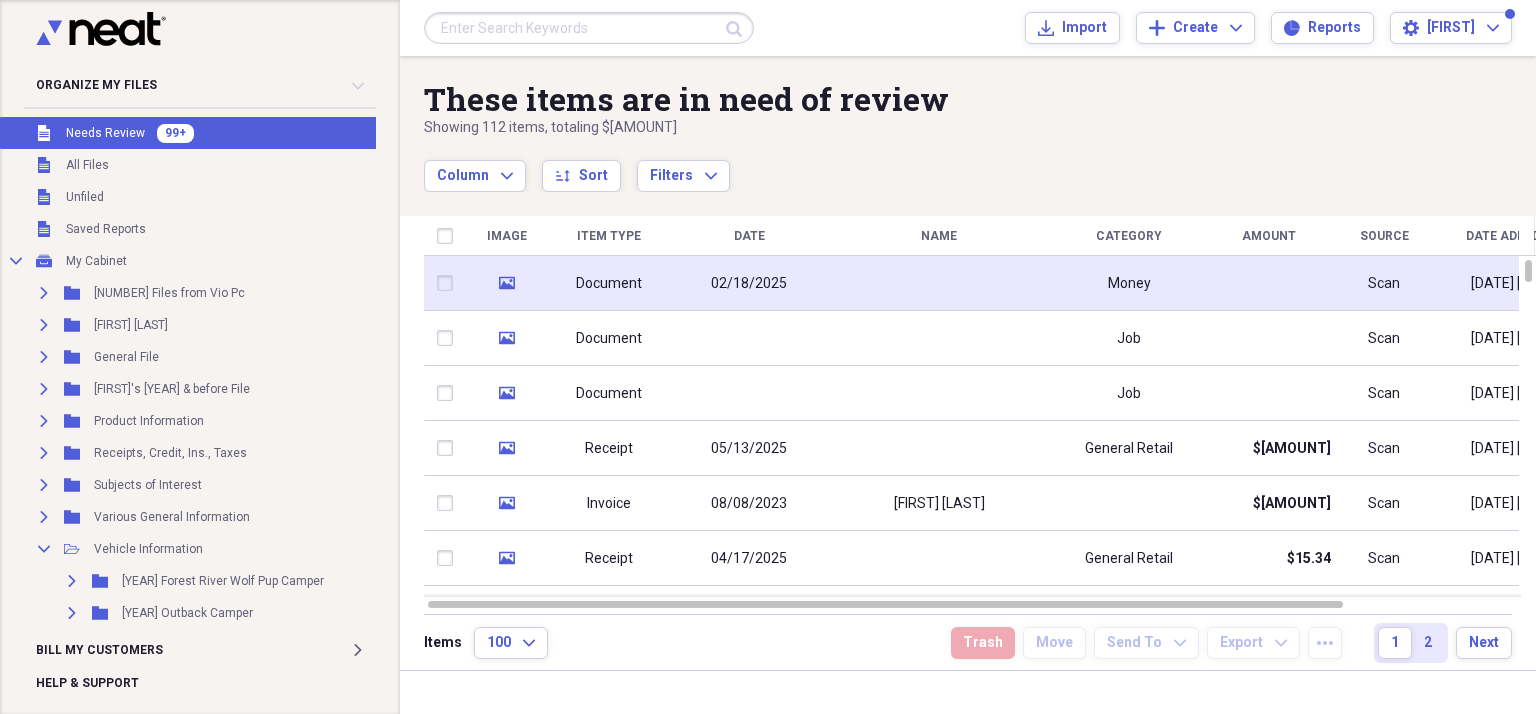 click on "Document" at bounding box center (609, 284) 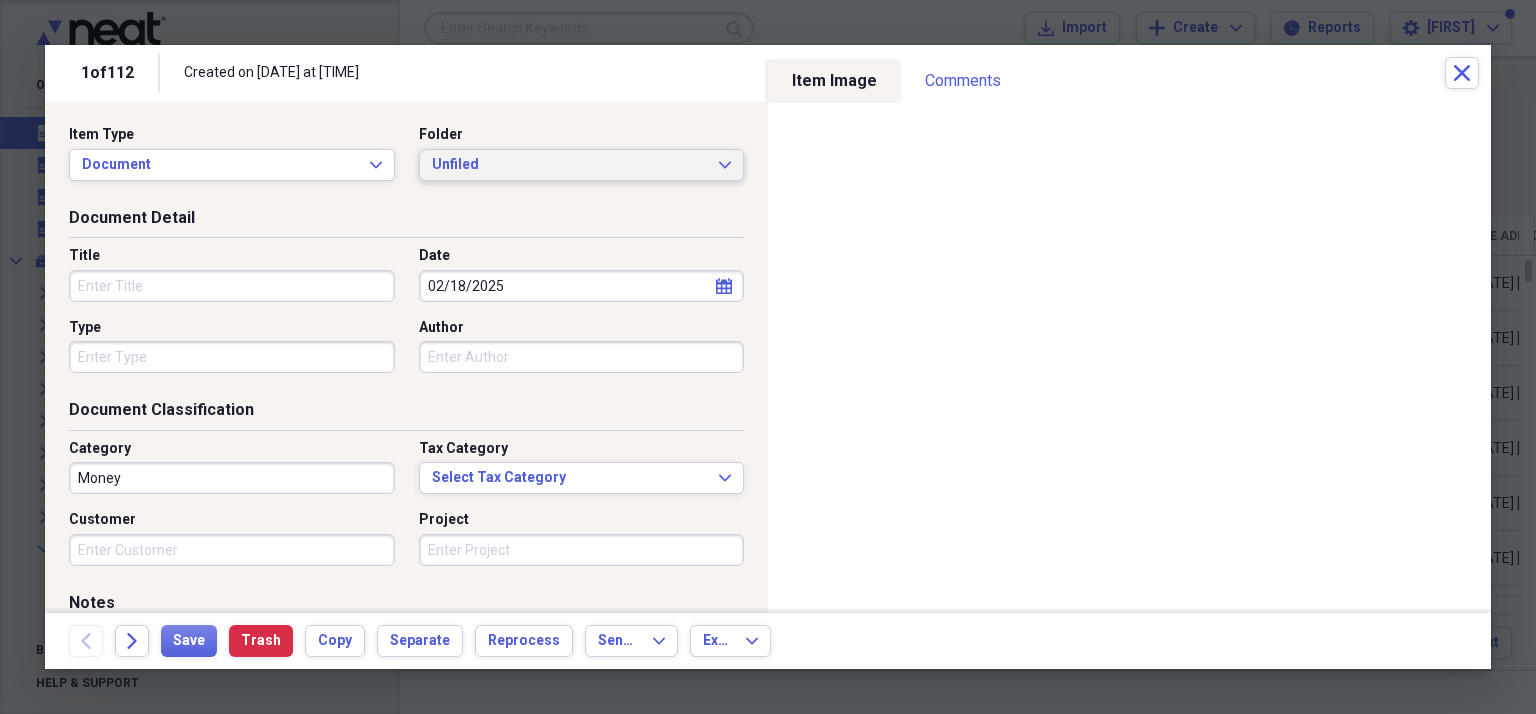 click on "Expand" 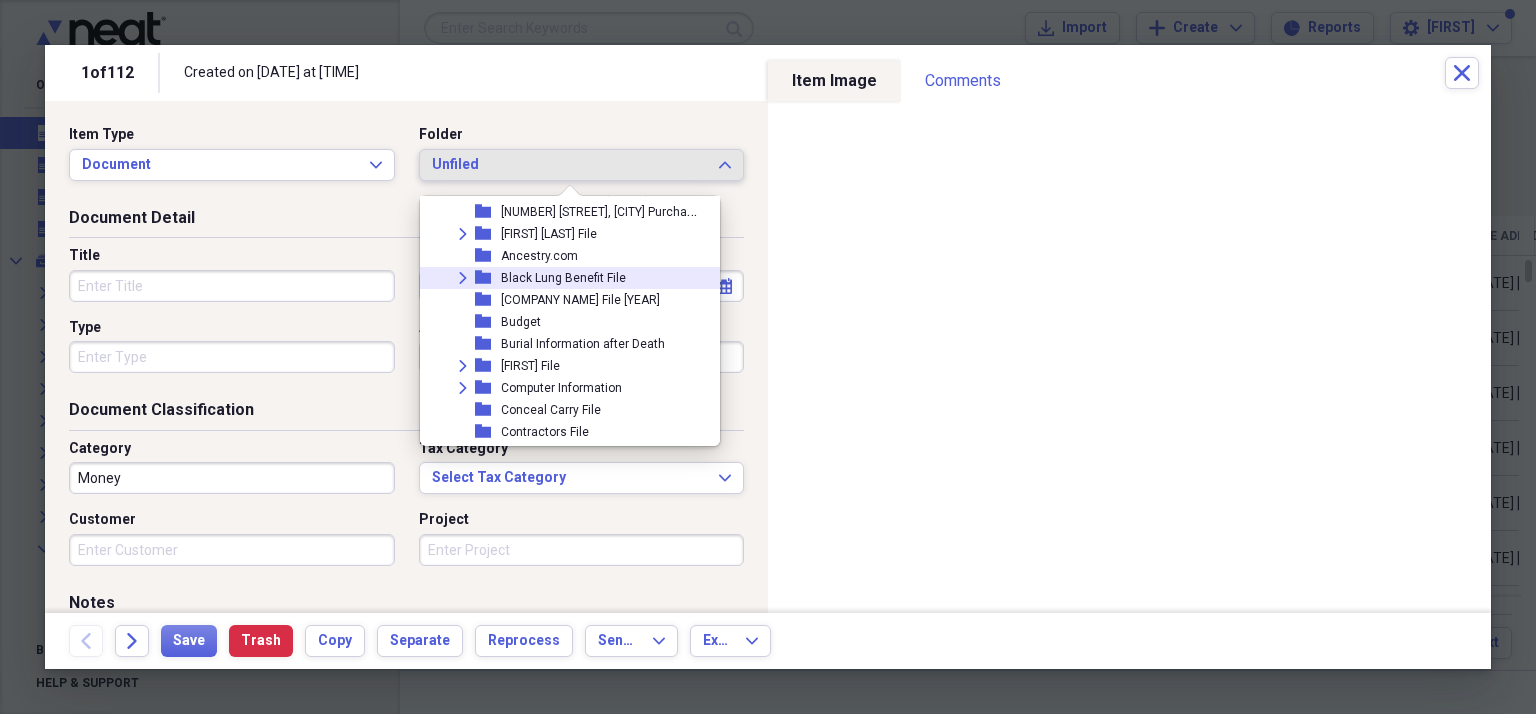 scroll, scrollTop: 160, scrollLeft: 0, axis: vertical 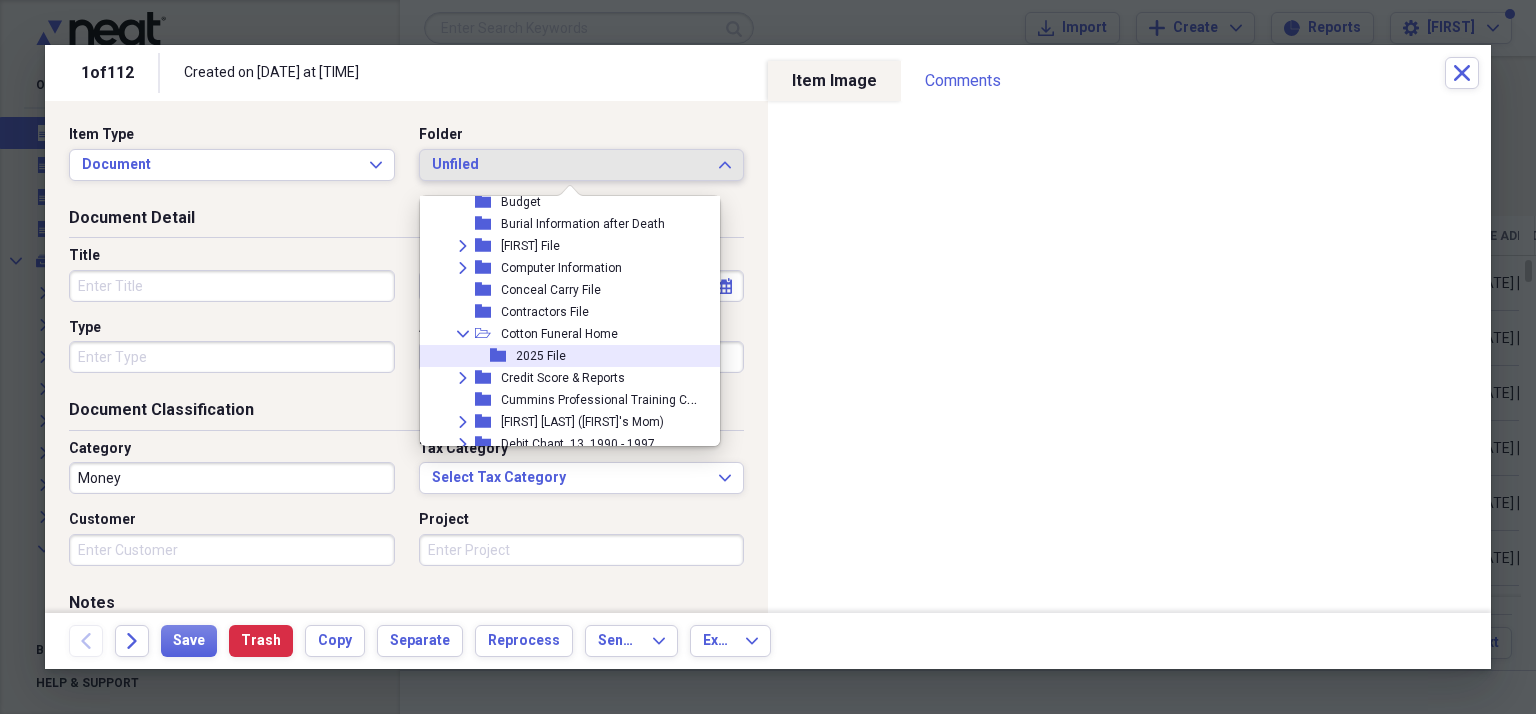 click on "folder" 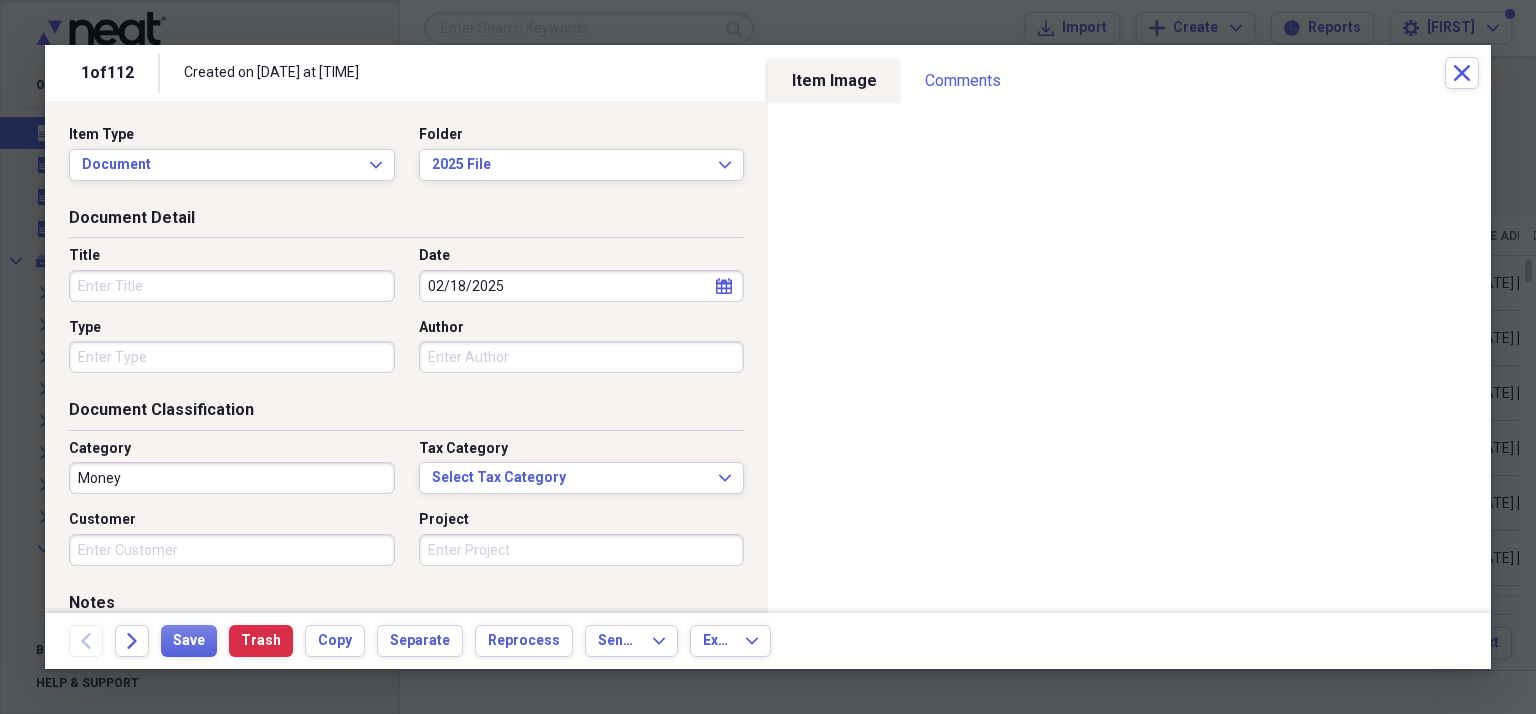click on "Title" at bounding box center (232, 286) 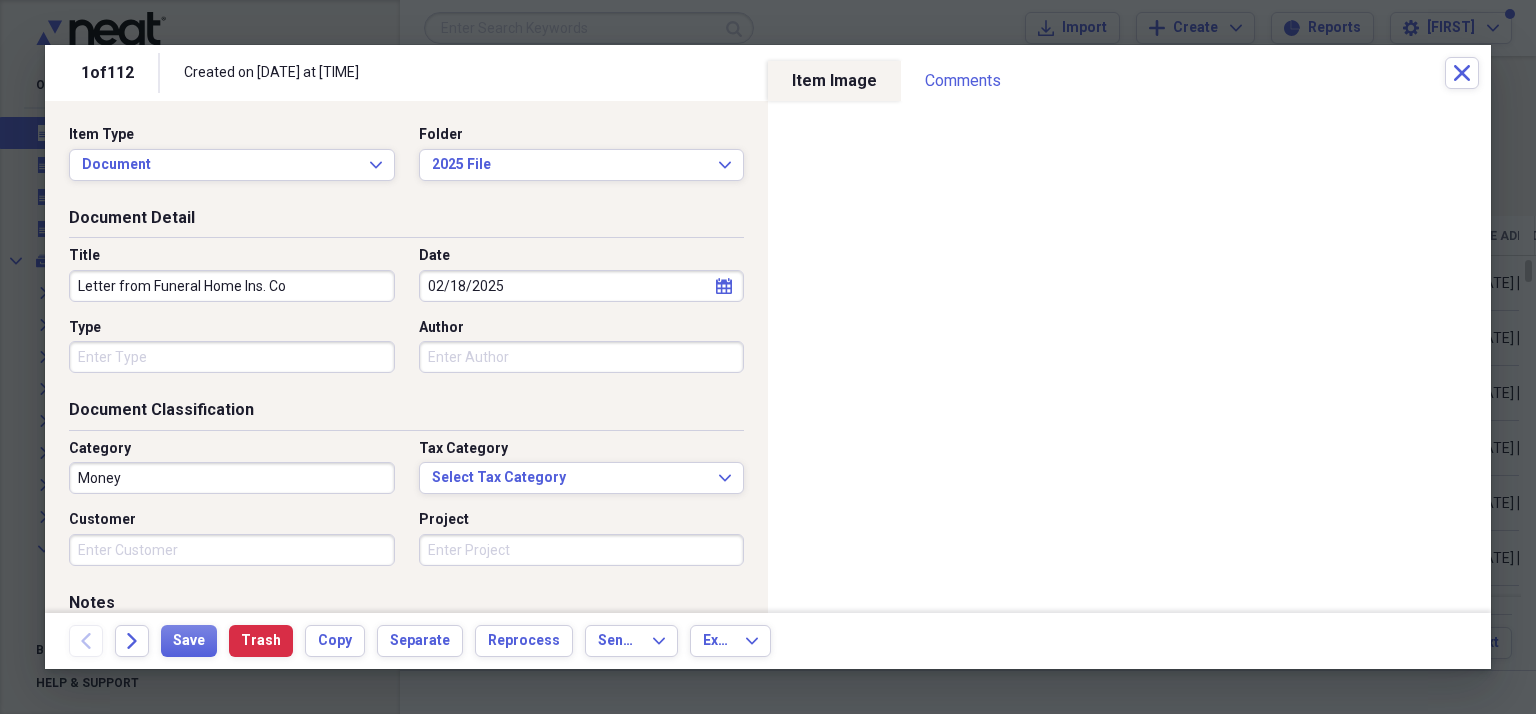 type on "Letter from Funeral Home Ins. Co" 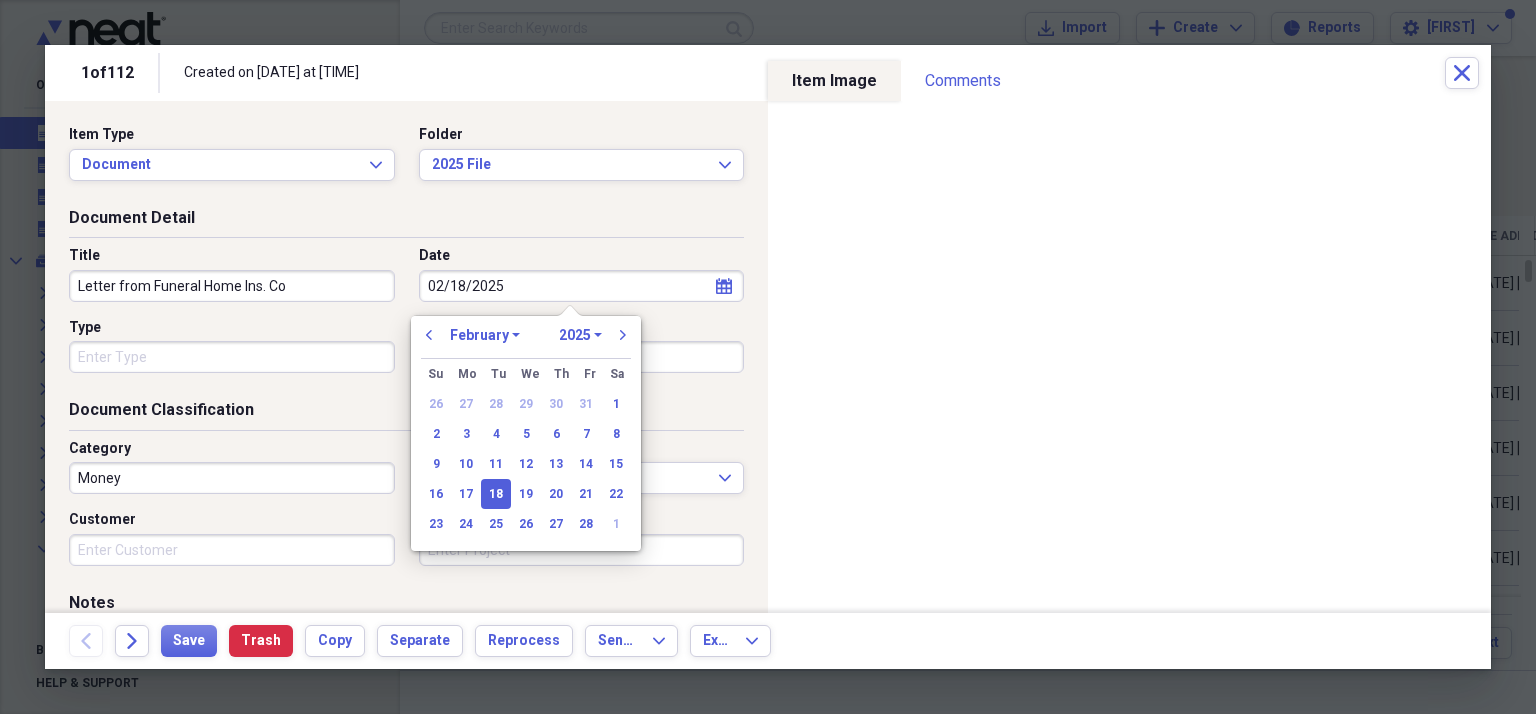 click on "18" at bounding box center (496, 494) 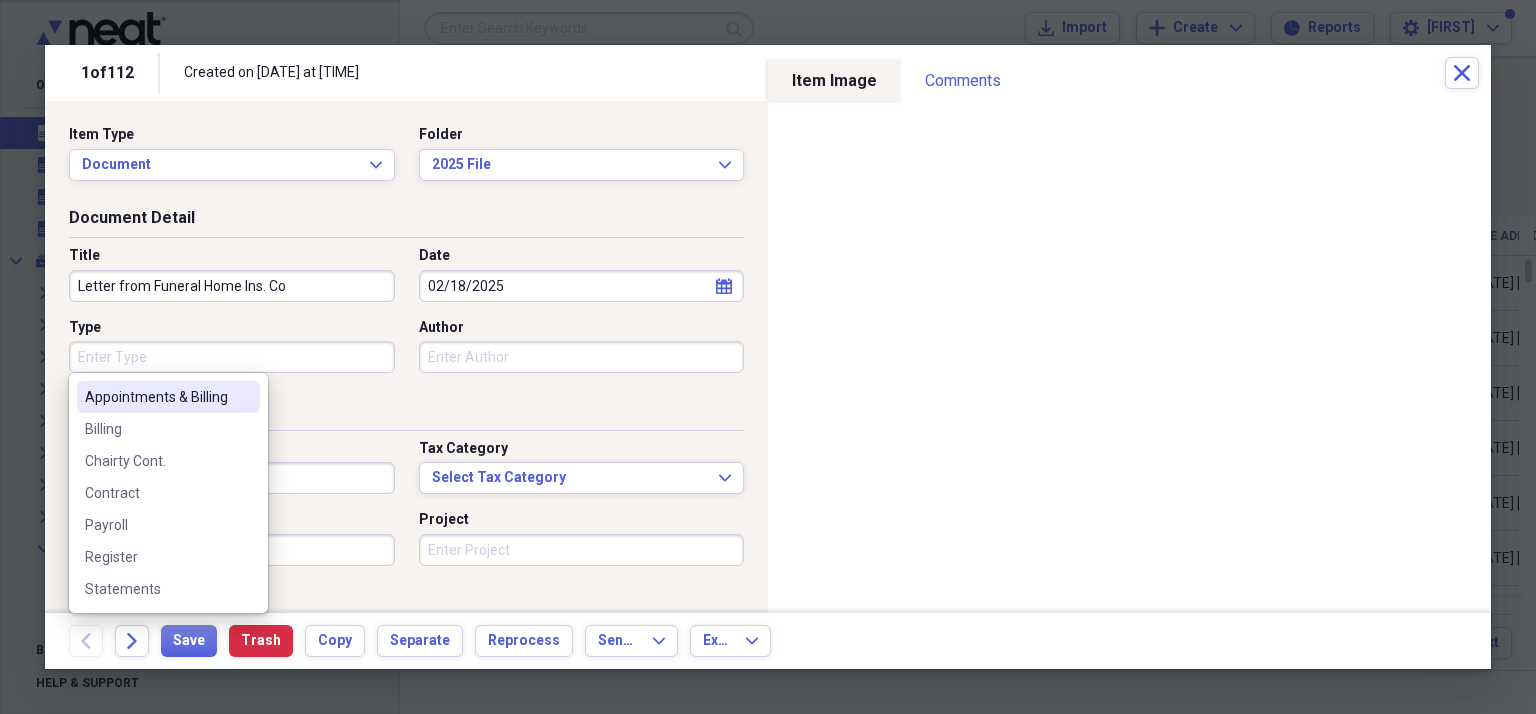 click on "Type" at bounding box center (232, 357) 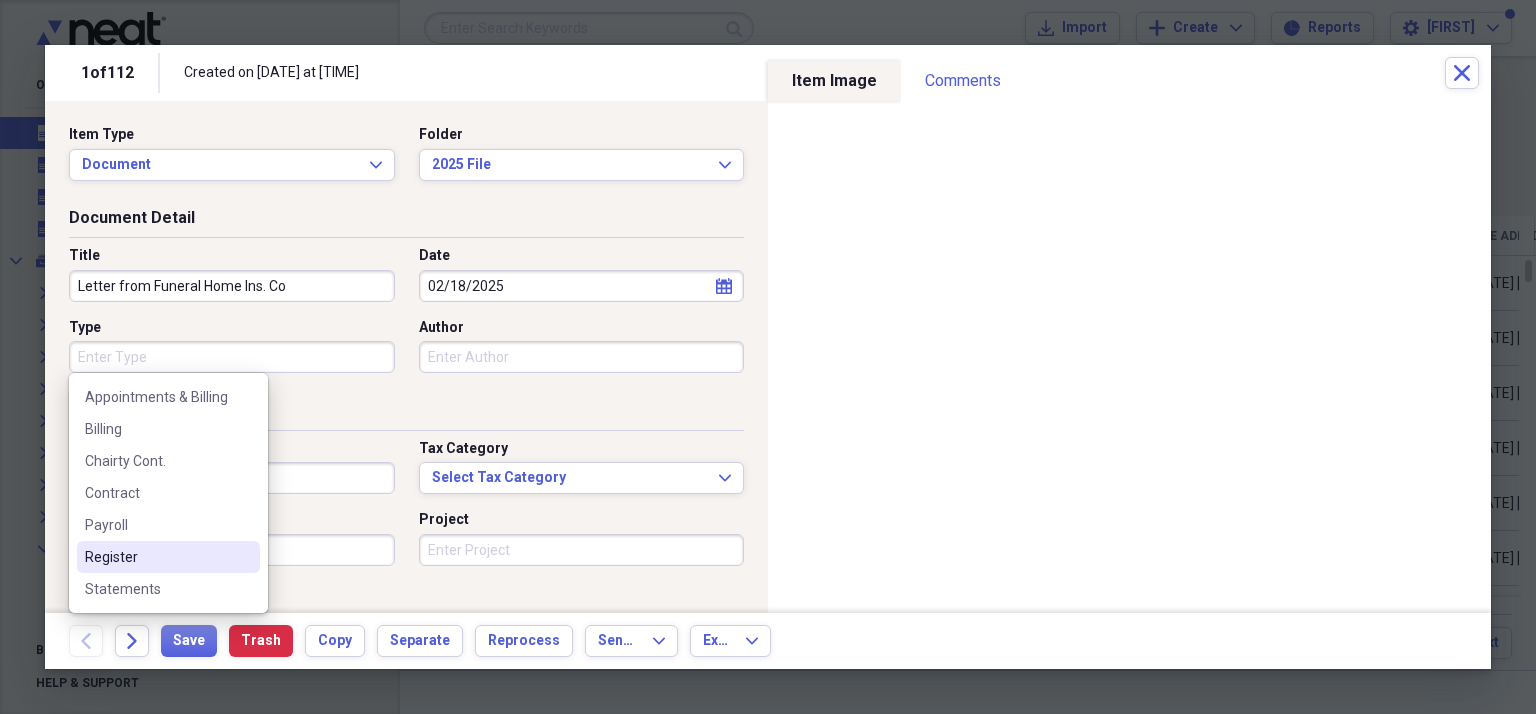 click on "Register" at bounding box center (156, 557) 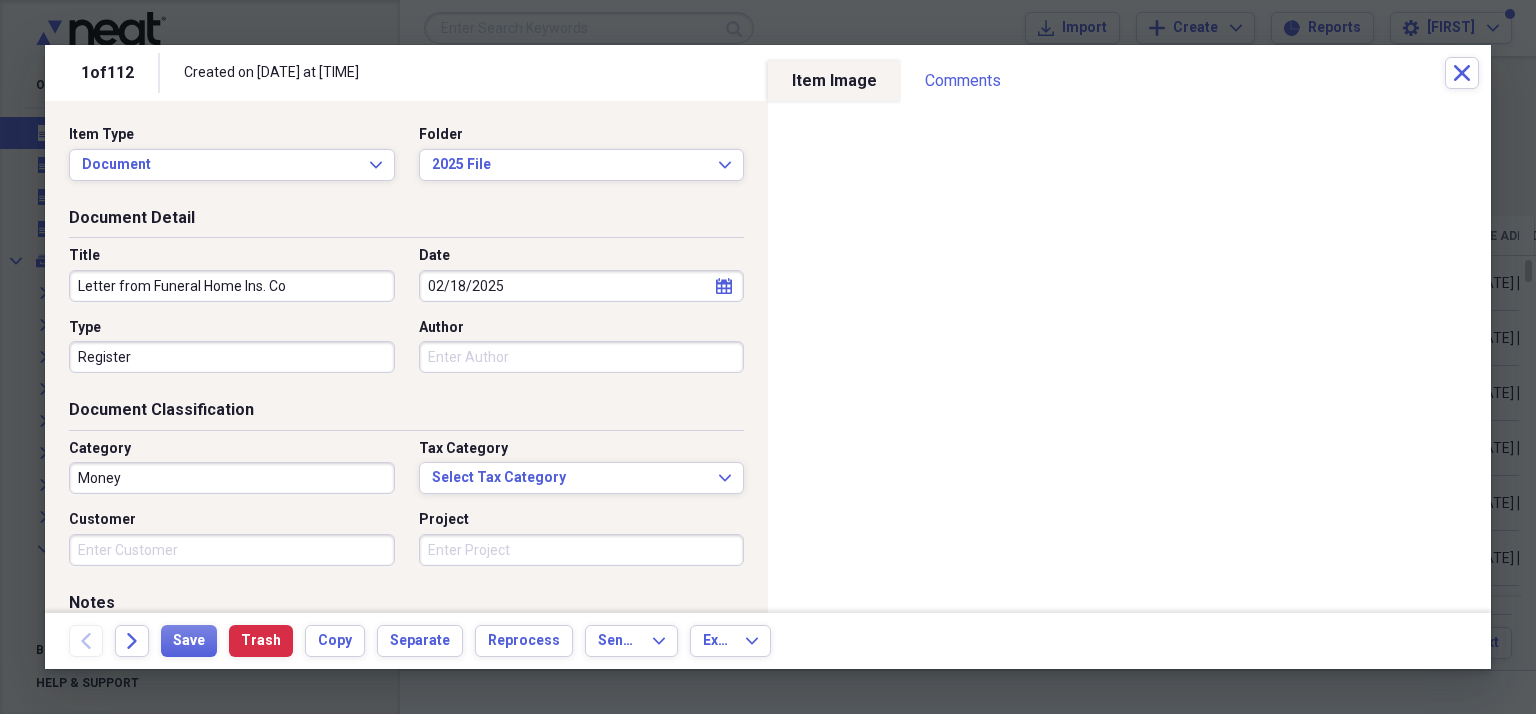 click on "Money" at bounding box center (232, 478) 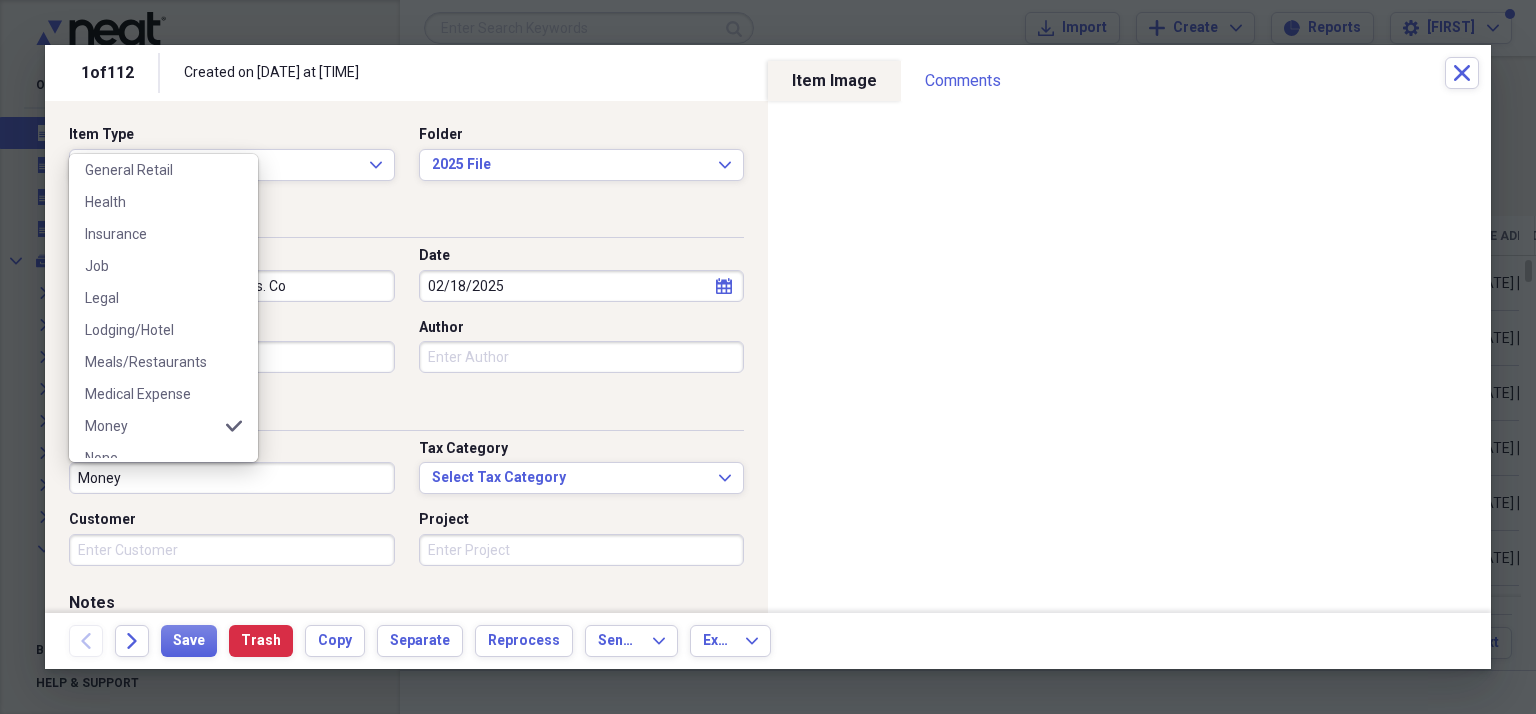 scroll, scrollTop: 226, scrollLeft: 0, axis: vertical 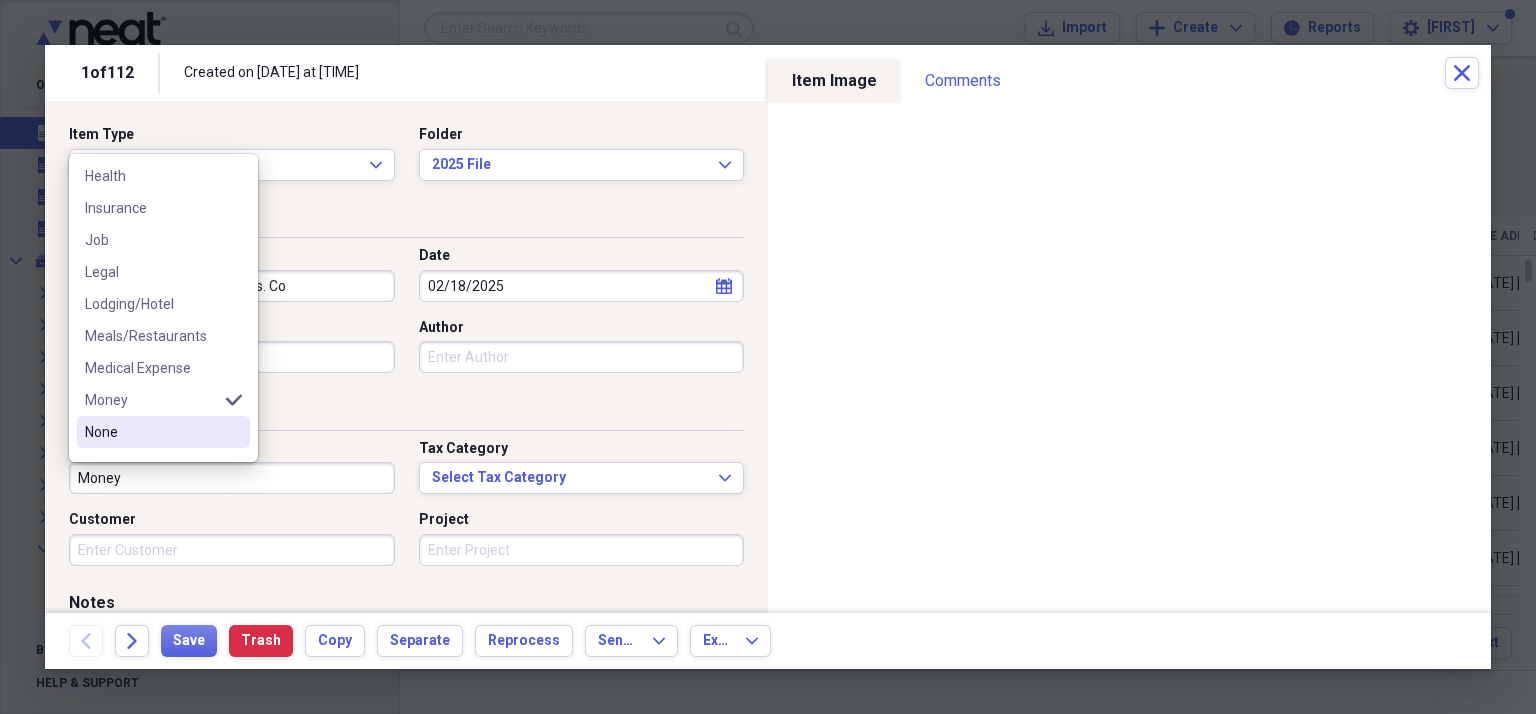 click on "None" at bounding box center (151, 432) 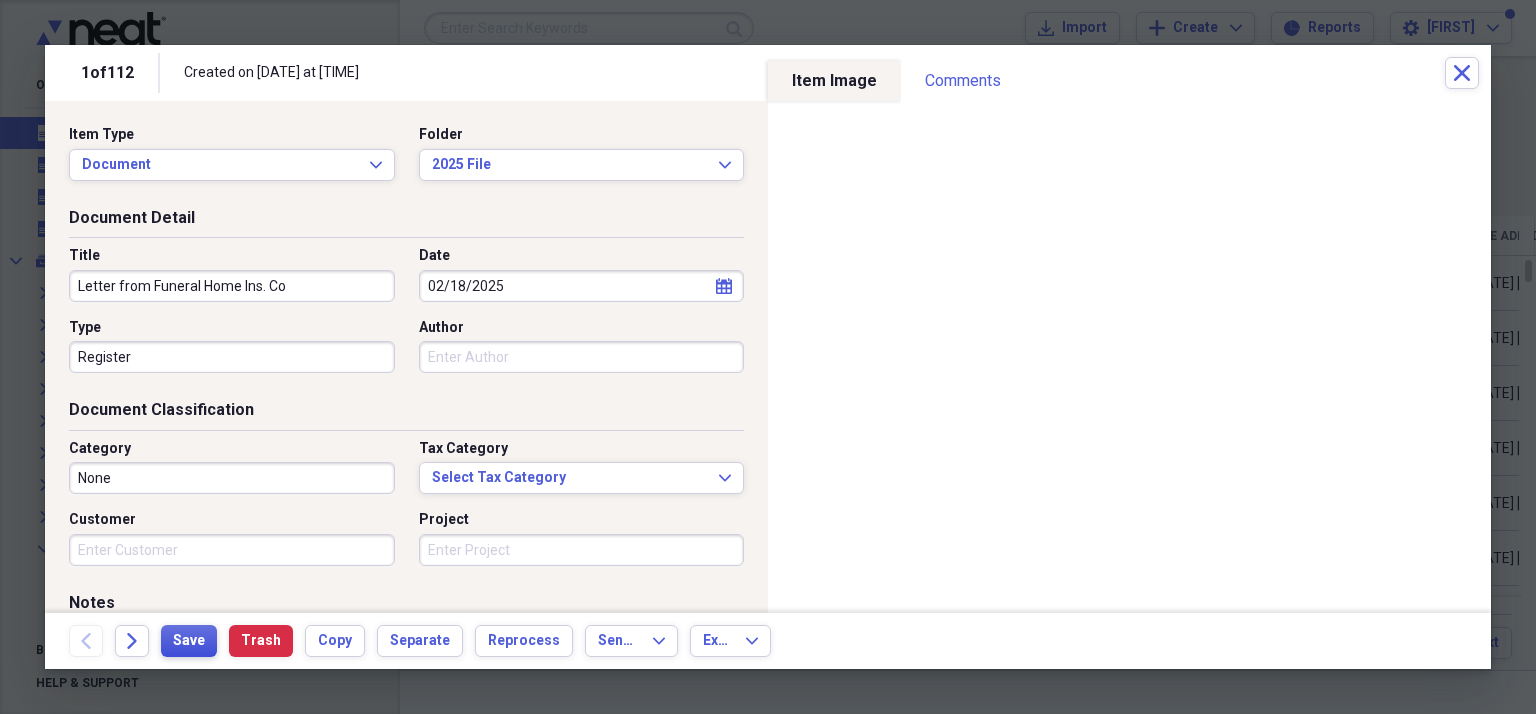 click on "Save" at bounding box center [189, 641] 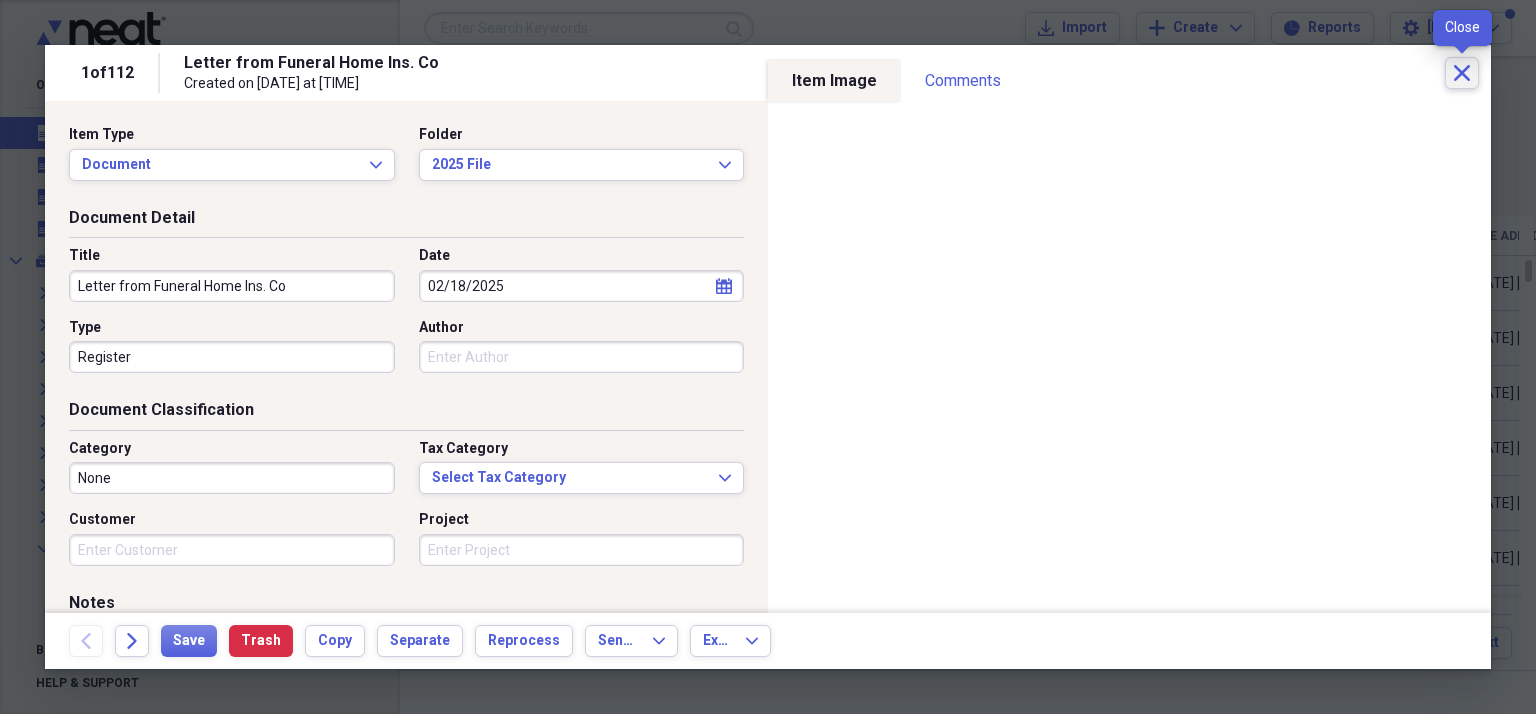 click 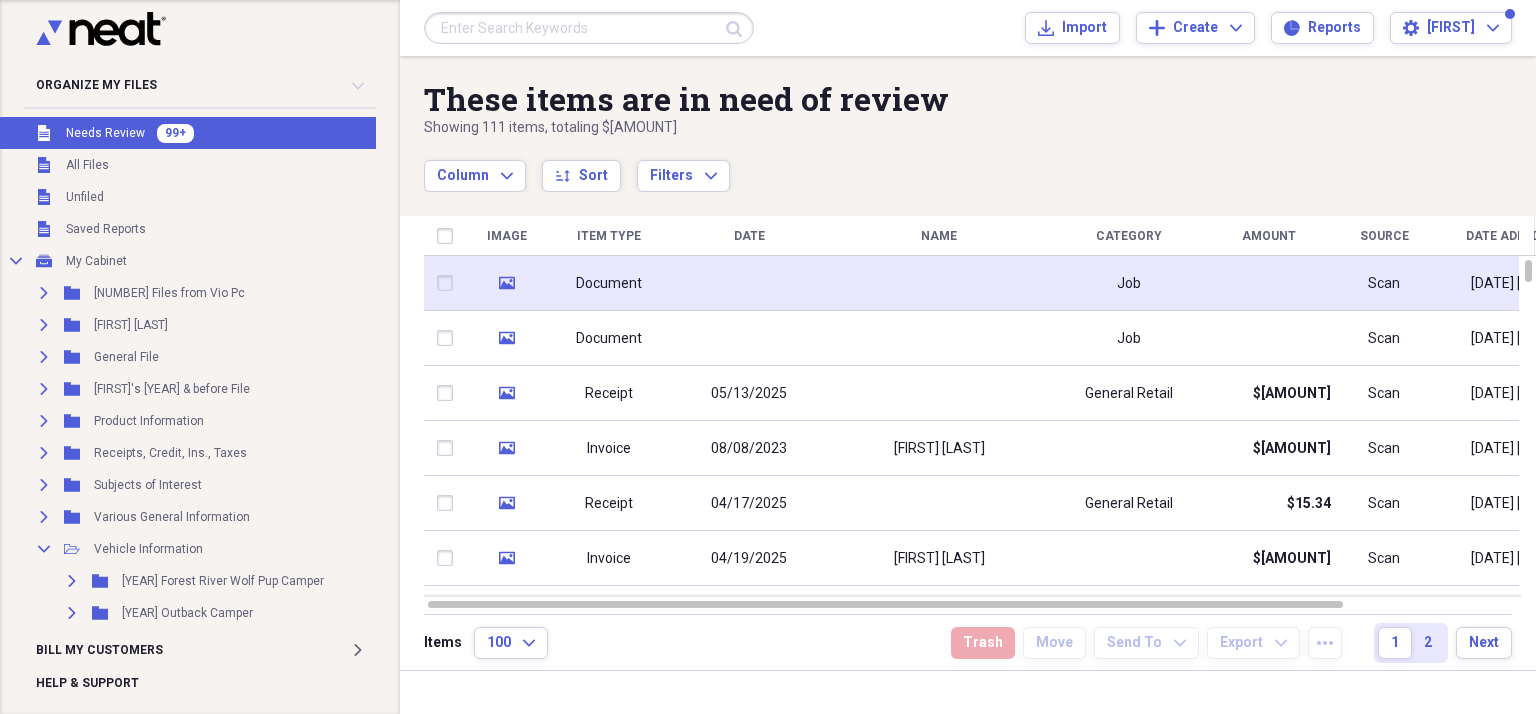 click on "Document" at bounding box center (609, 283) 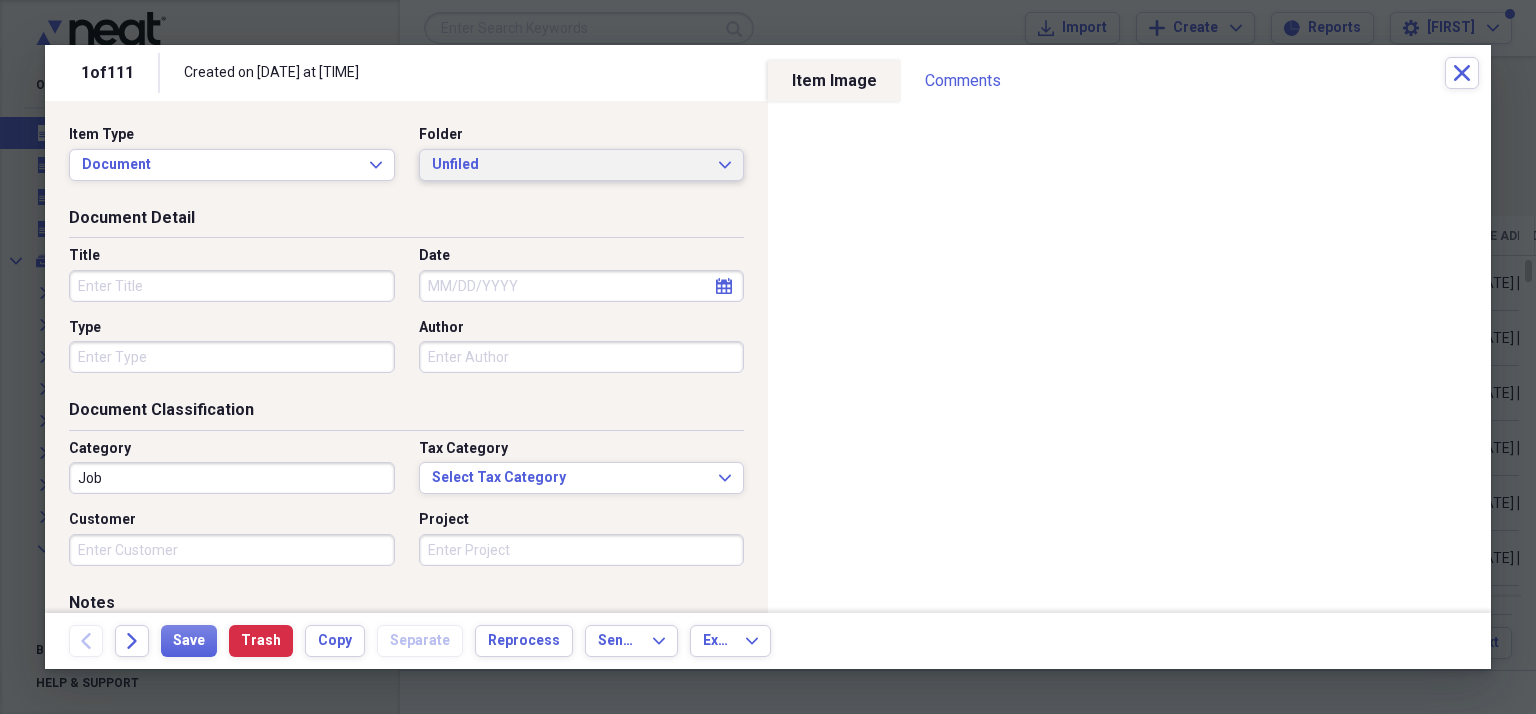 click on "Expand" 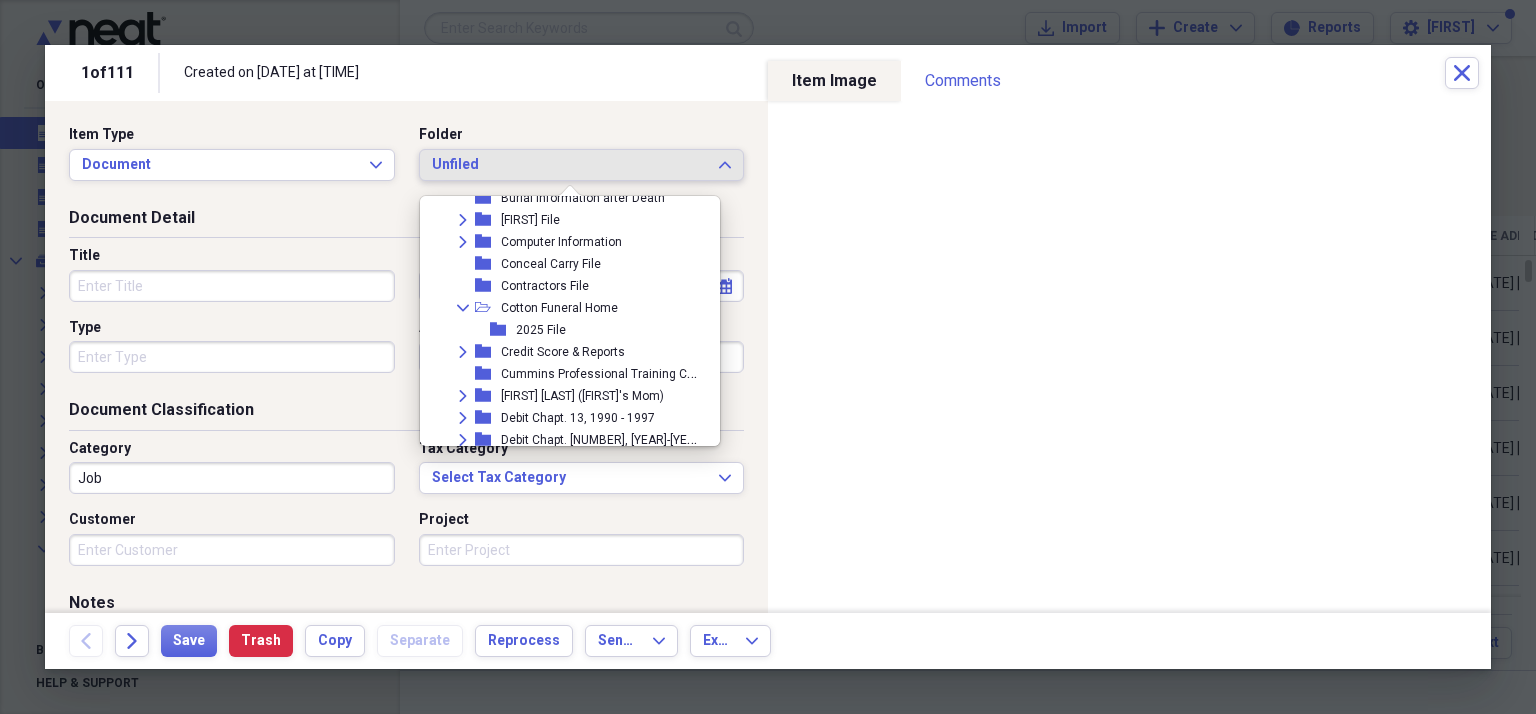 scroll, scrollTop: 320, scrollLeft: 0, axis: vertical 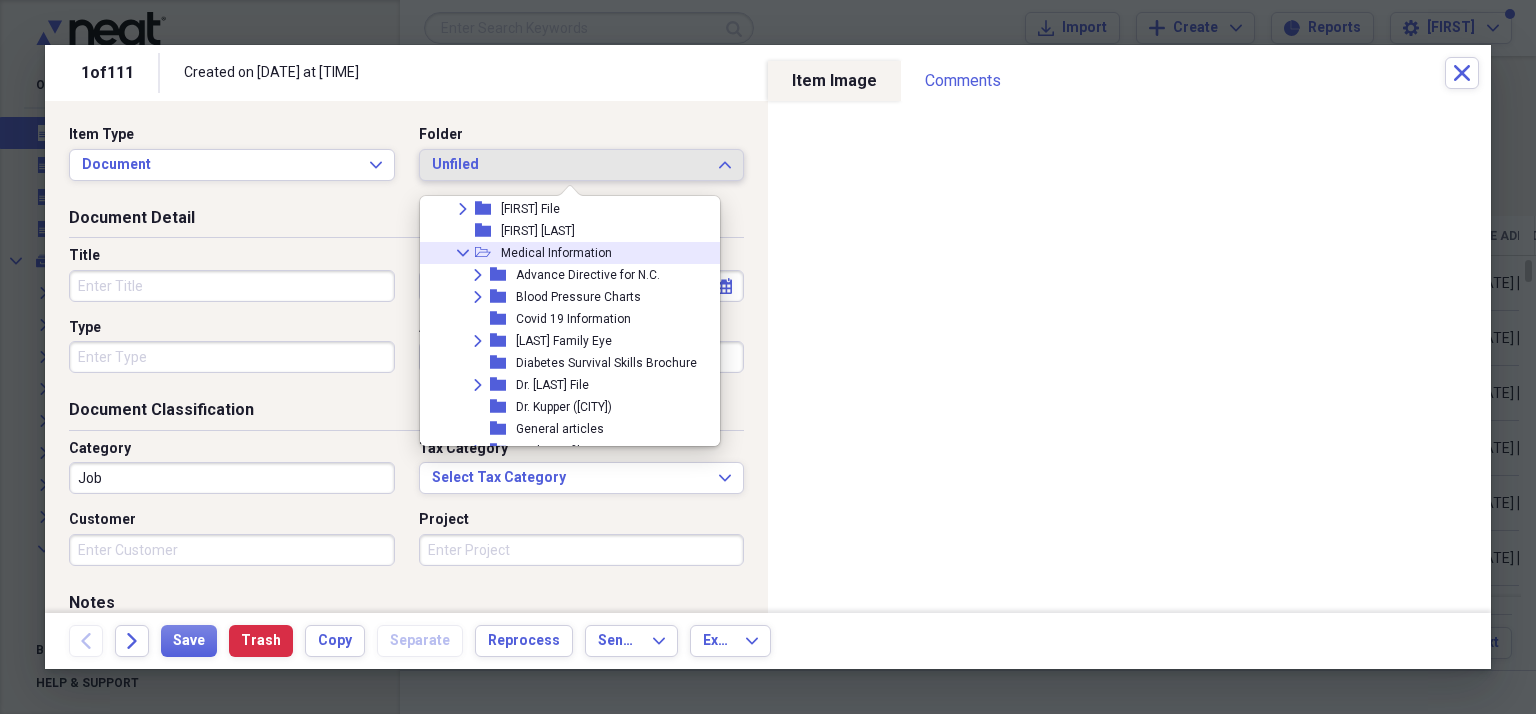 click on "Collapse" 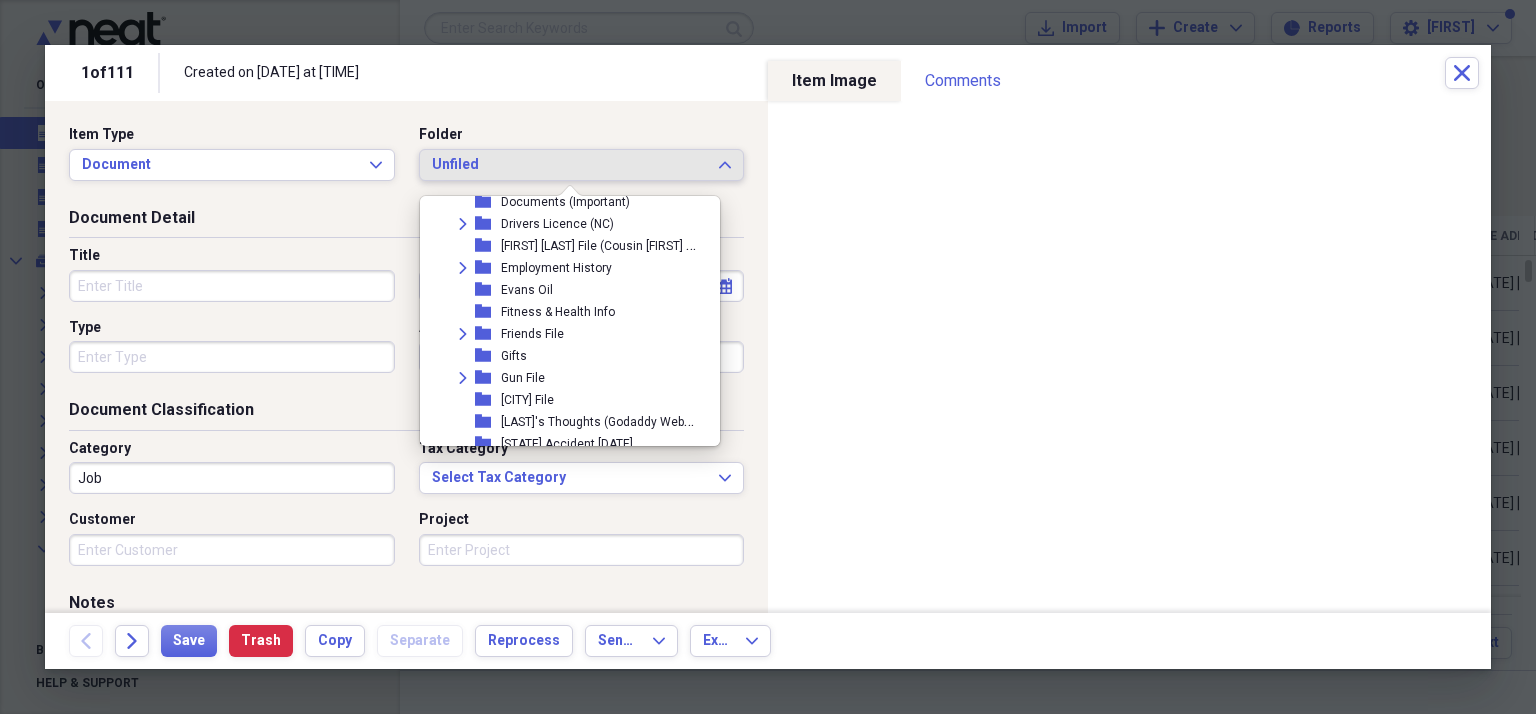 scroll, scrollTop: 0, scrollLeft: 0, axis: both 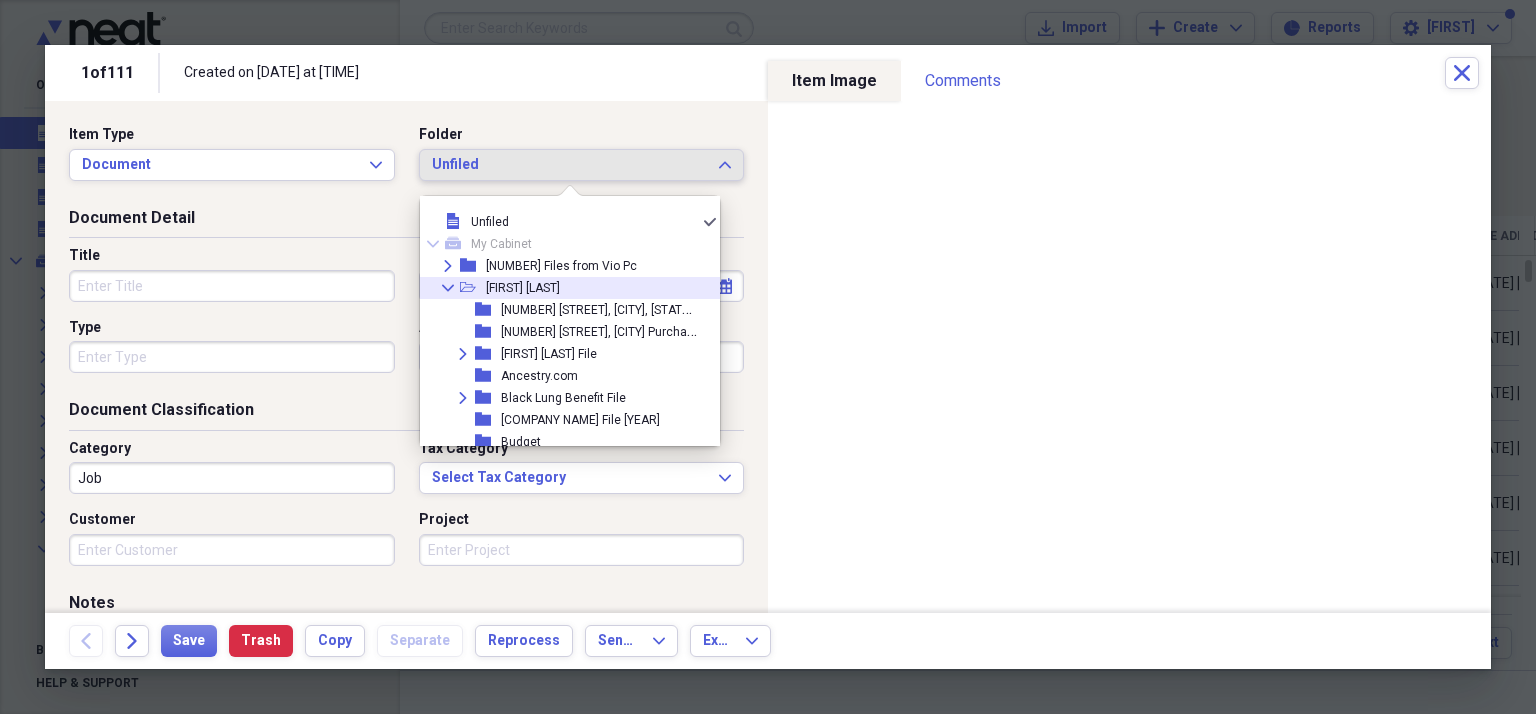 click on "[FIRST] [LAST]" at bounding box center [523, 288] 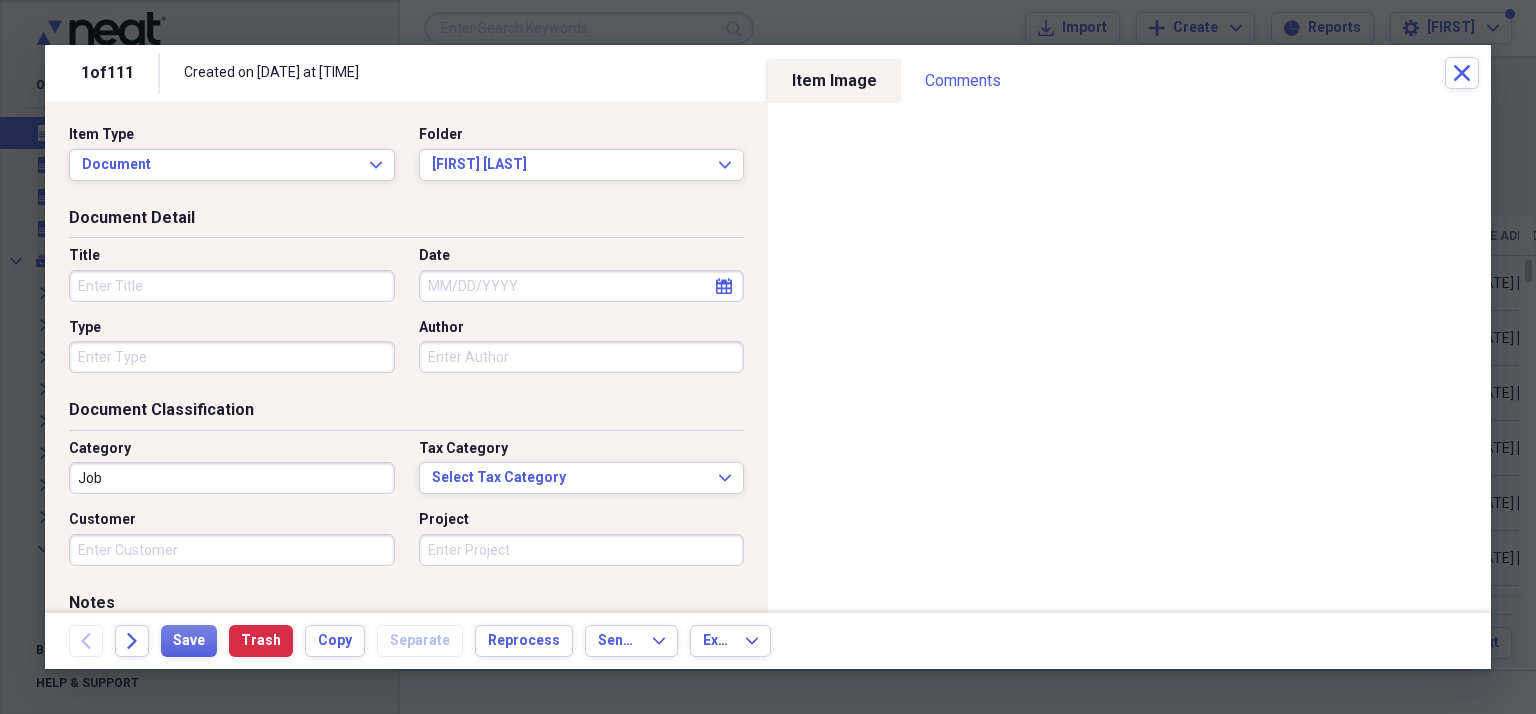 click on "Title" at bounding box center (232, 286) 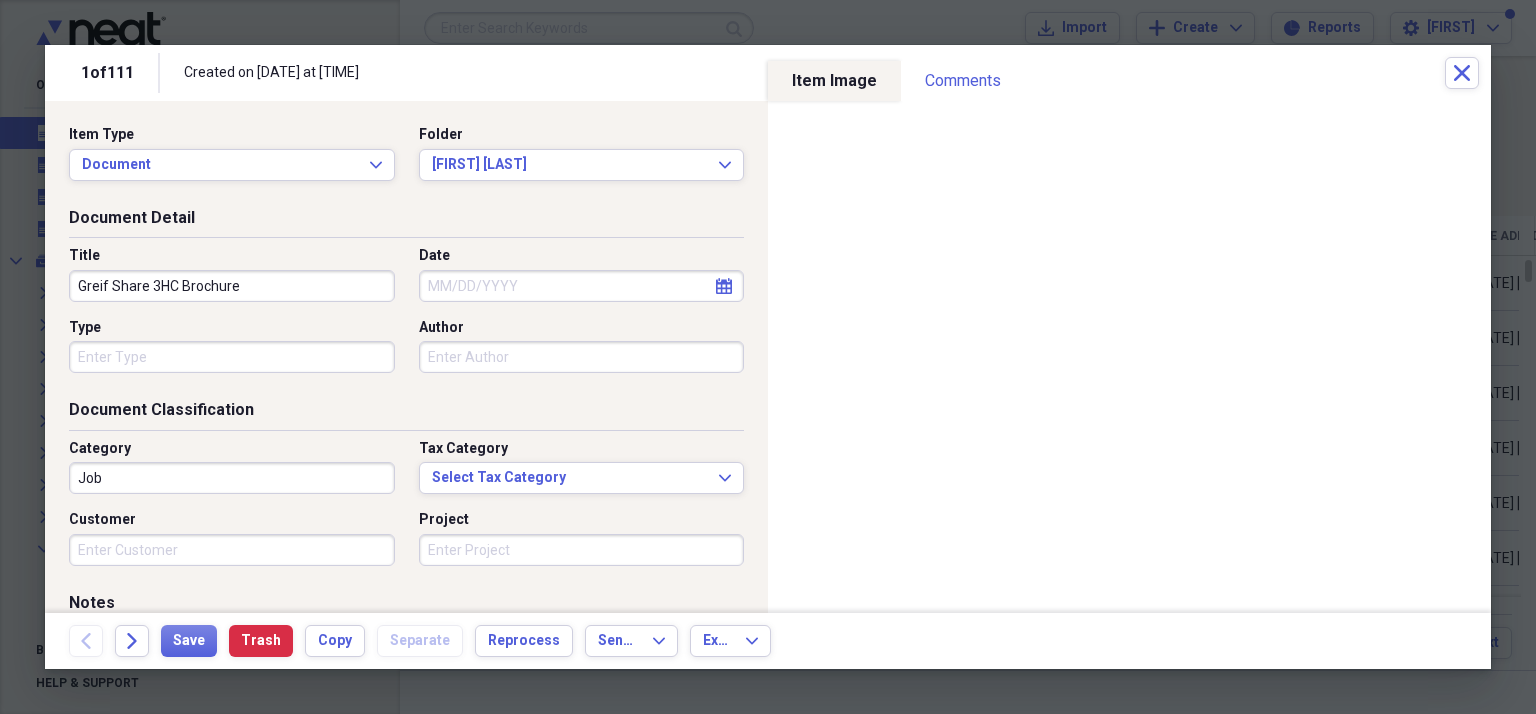 type on "Greif Share 3HC Brochure" 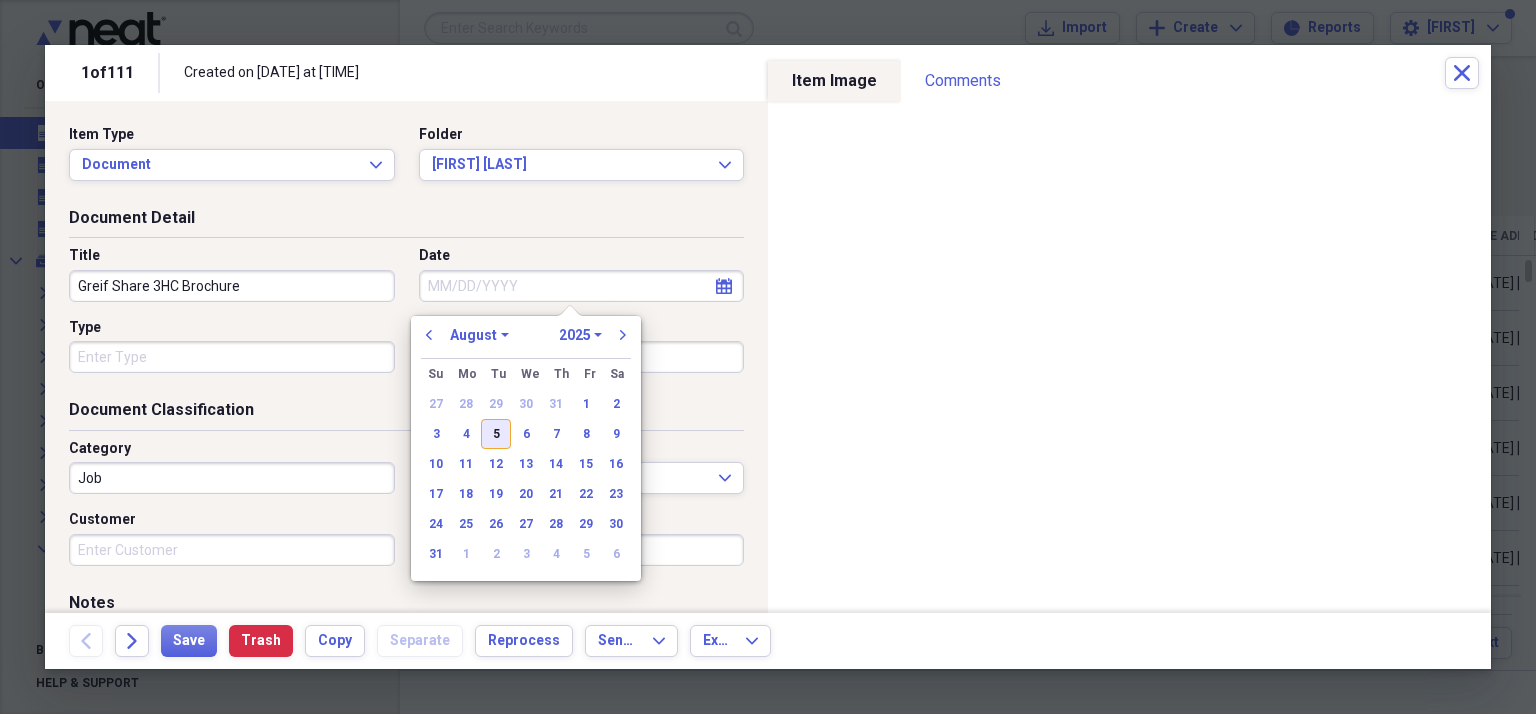 click on "5" at bounding box center (496, 434) 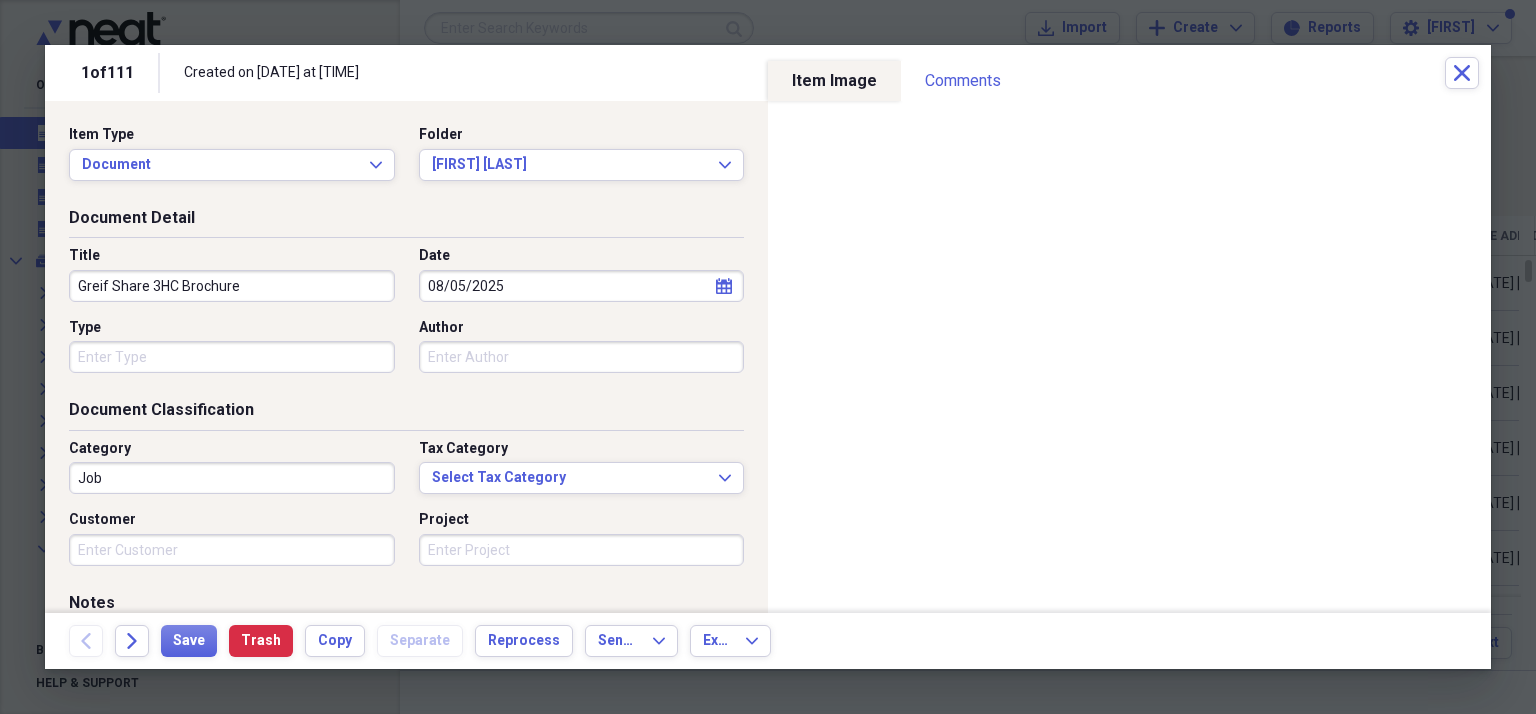 click on "Type" at bounding box center [238, 346] 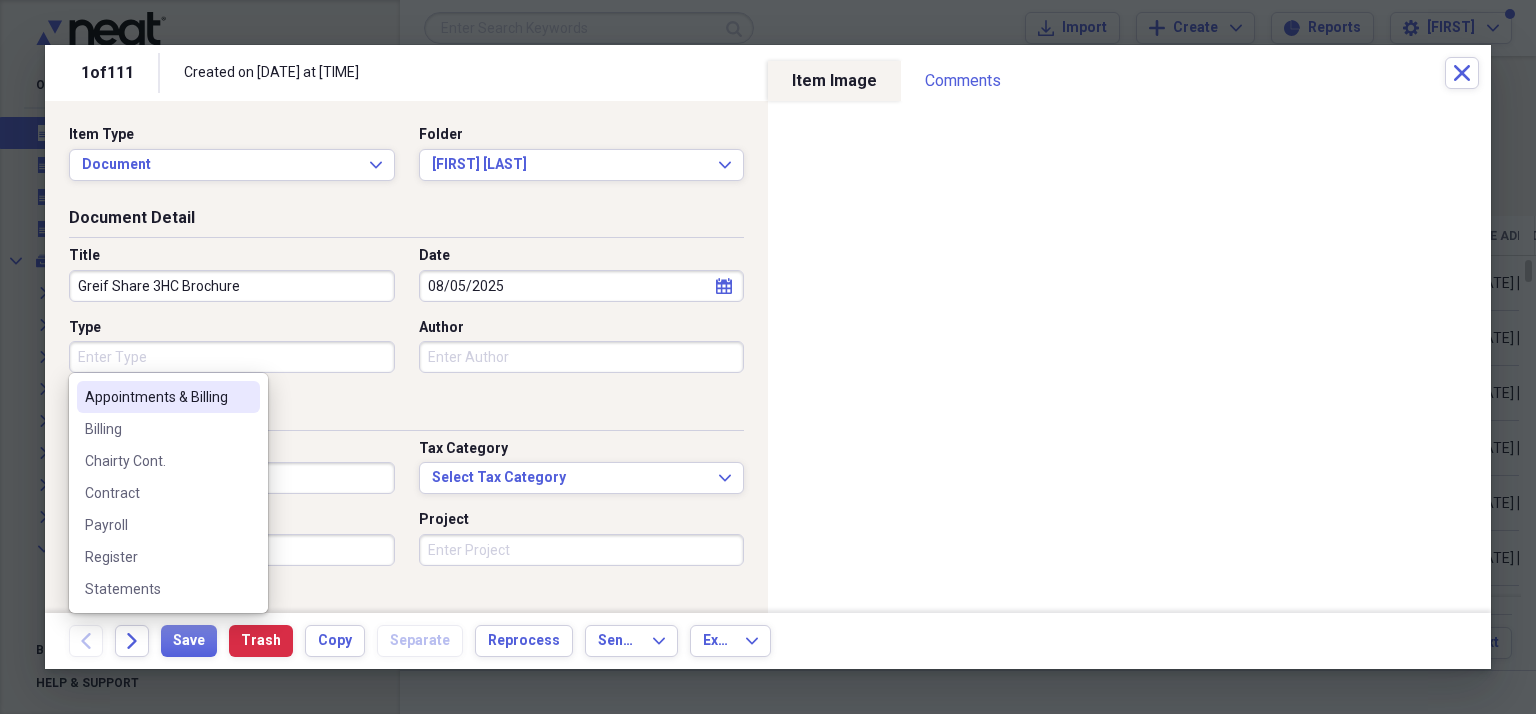 click on "Type" at bounding box center (232, 357) 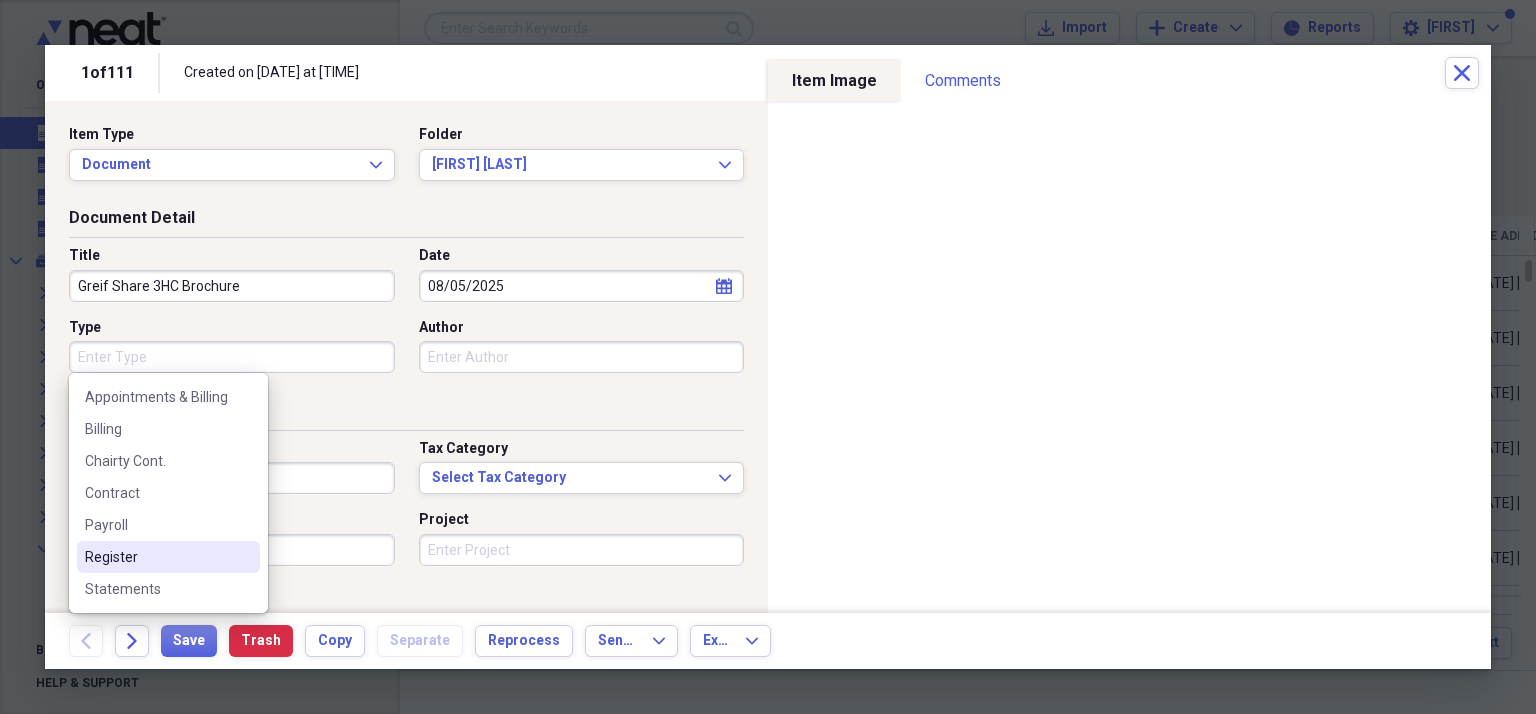 click on "Register" at bounding box center [156, 557] 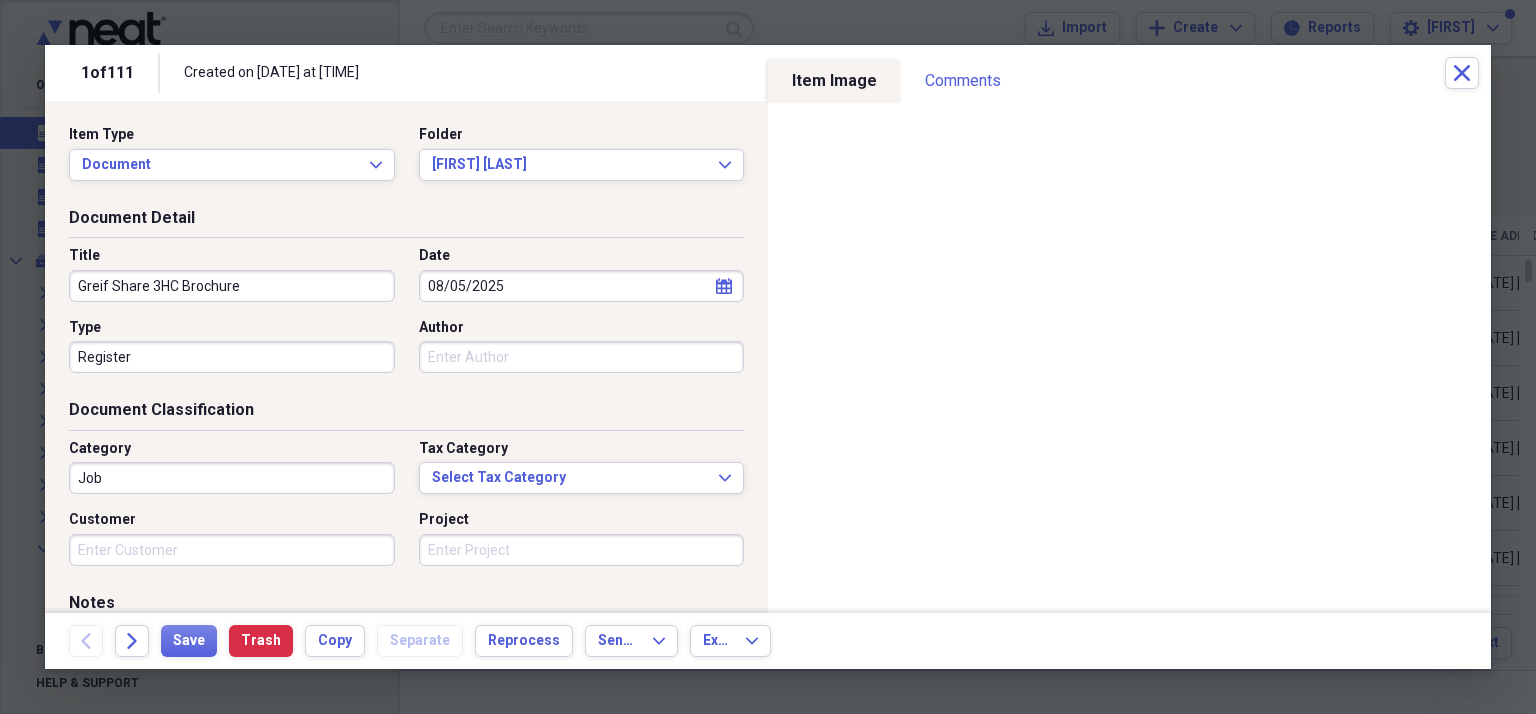 click on "Job" at bounding box center [232, 478] 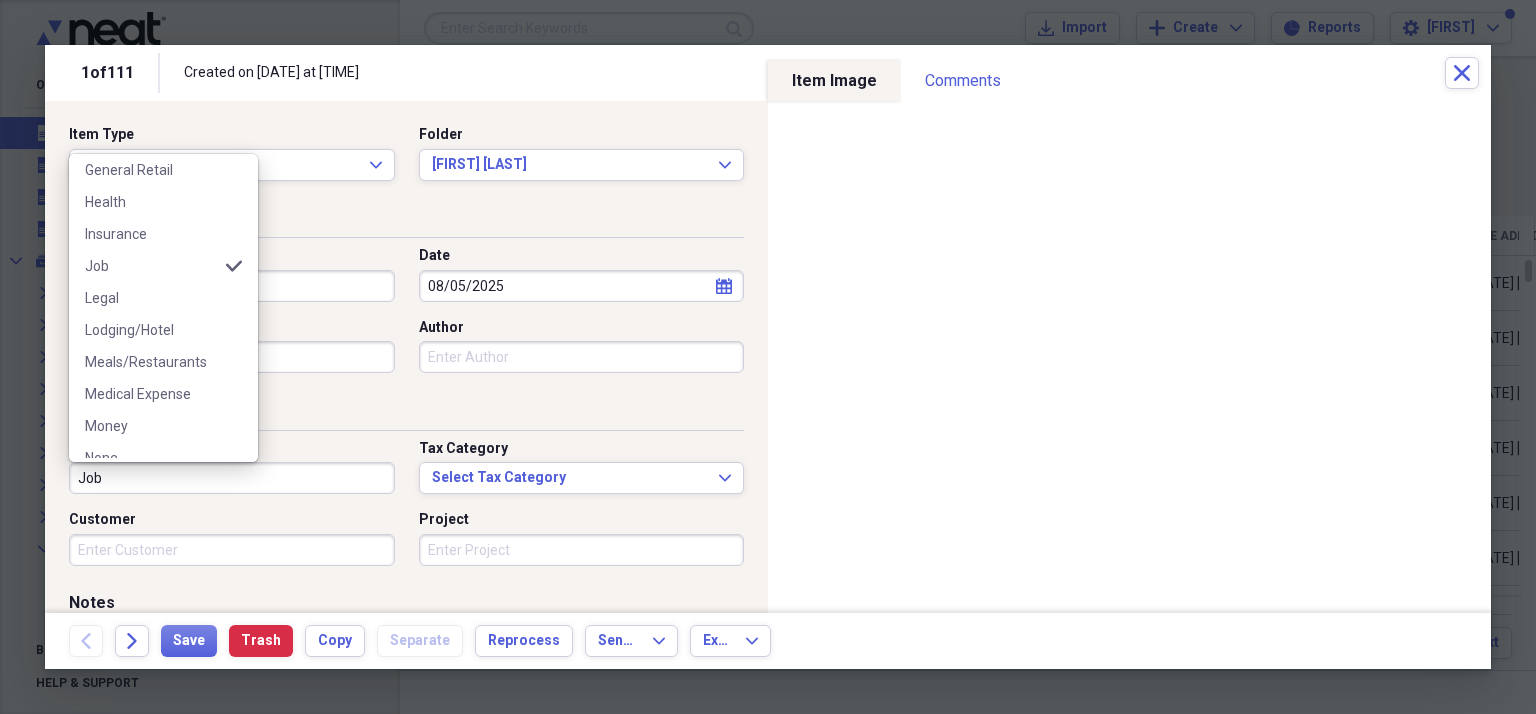 scroll, scrollTop: 240, scrollLeft: 0, axis: vertical 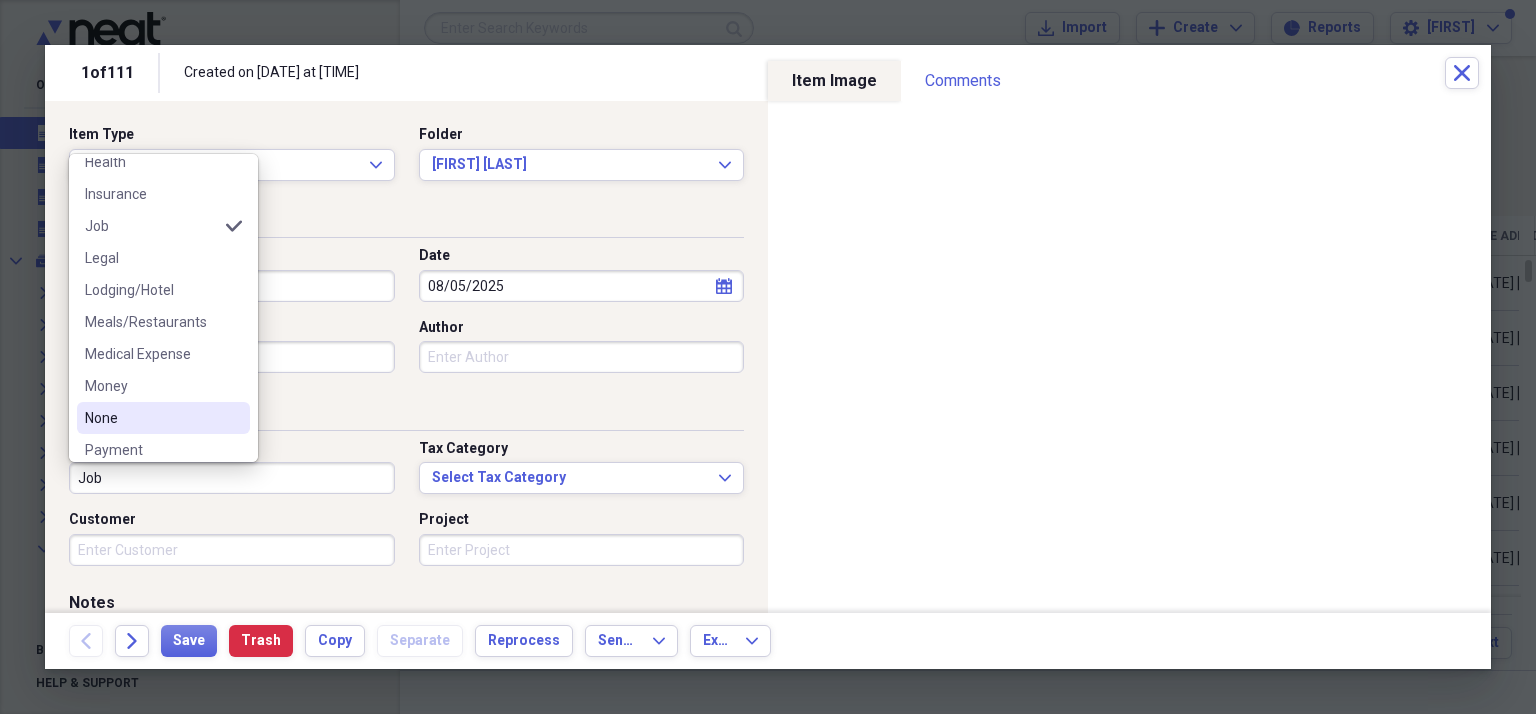 click on "None" at bounding box center [151, 418] 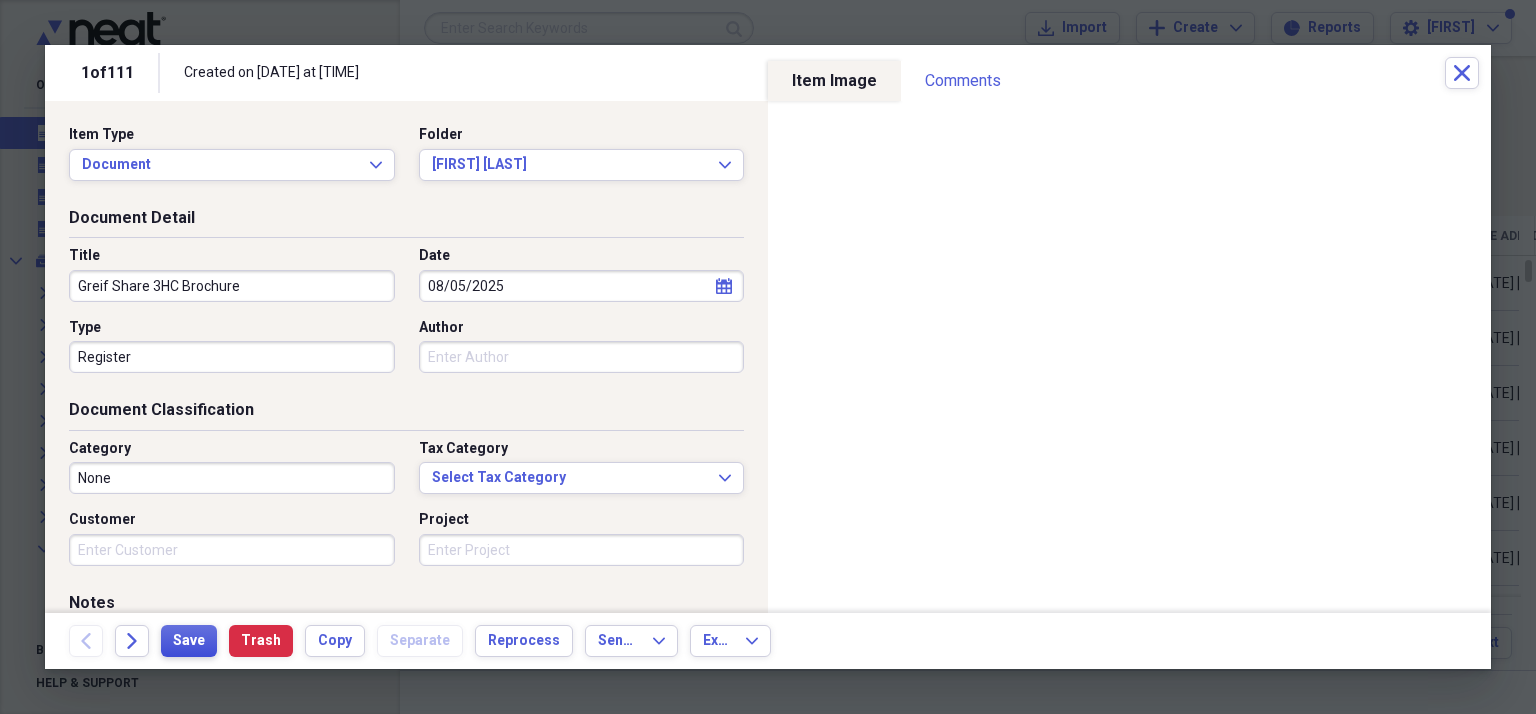 click on "Save" at bounding box center [189, 641] 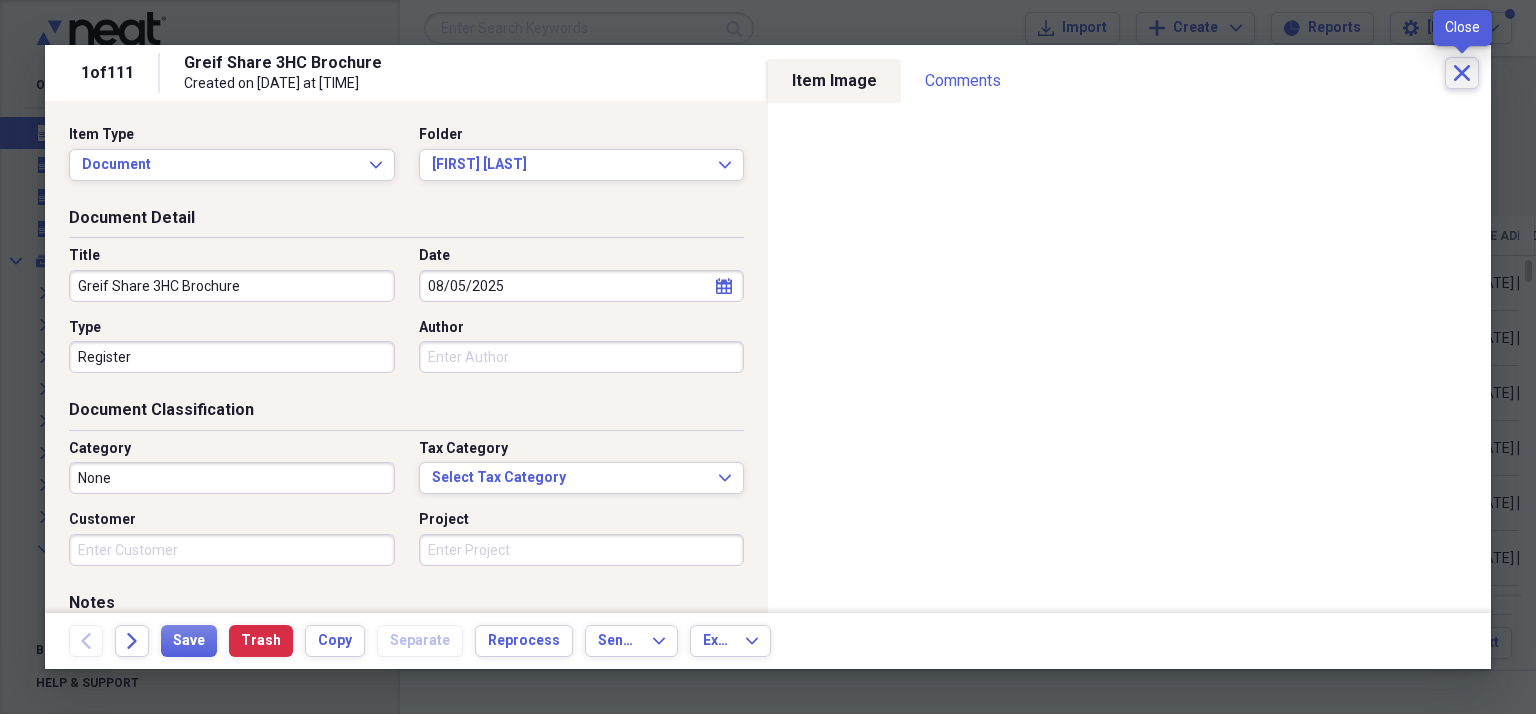 click on "Close" 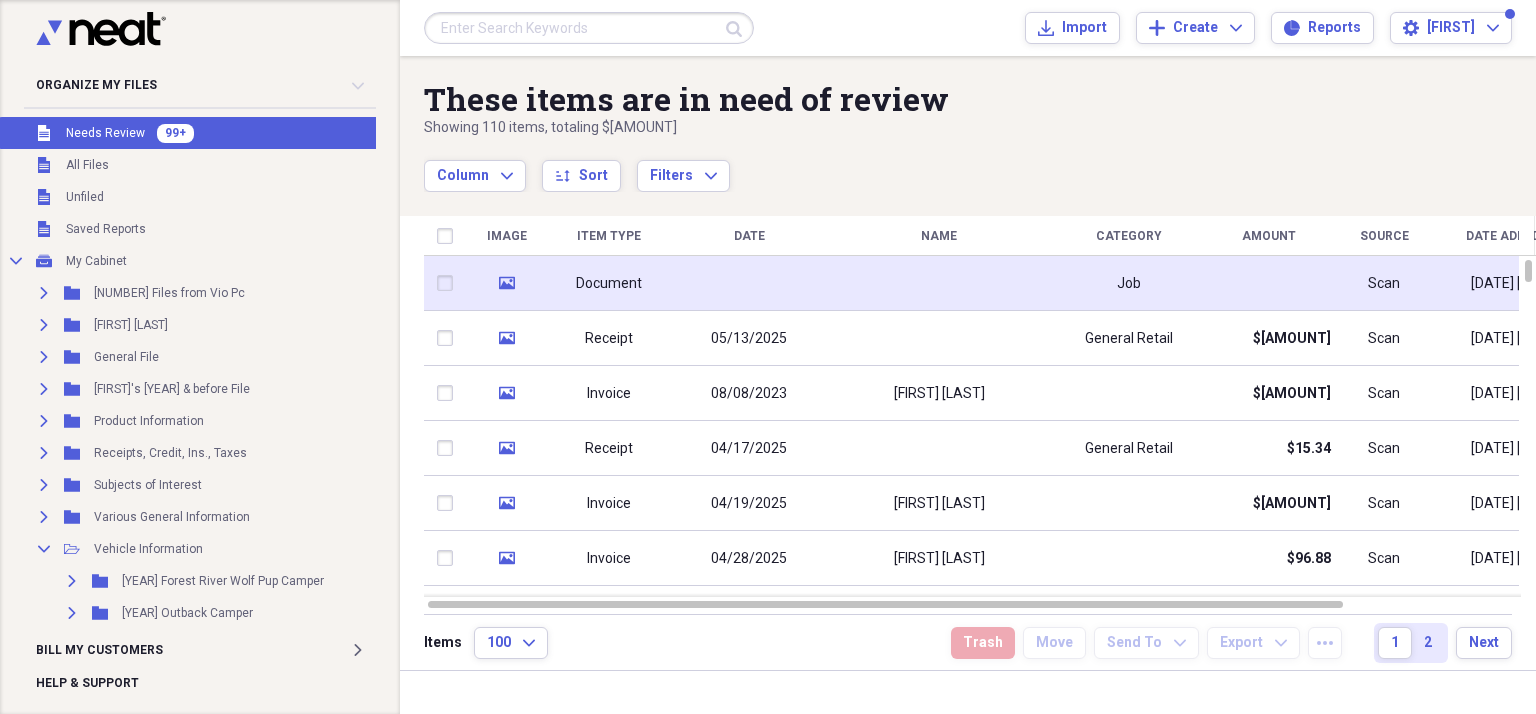 click at bounding box center [939, 283] 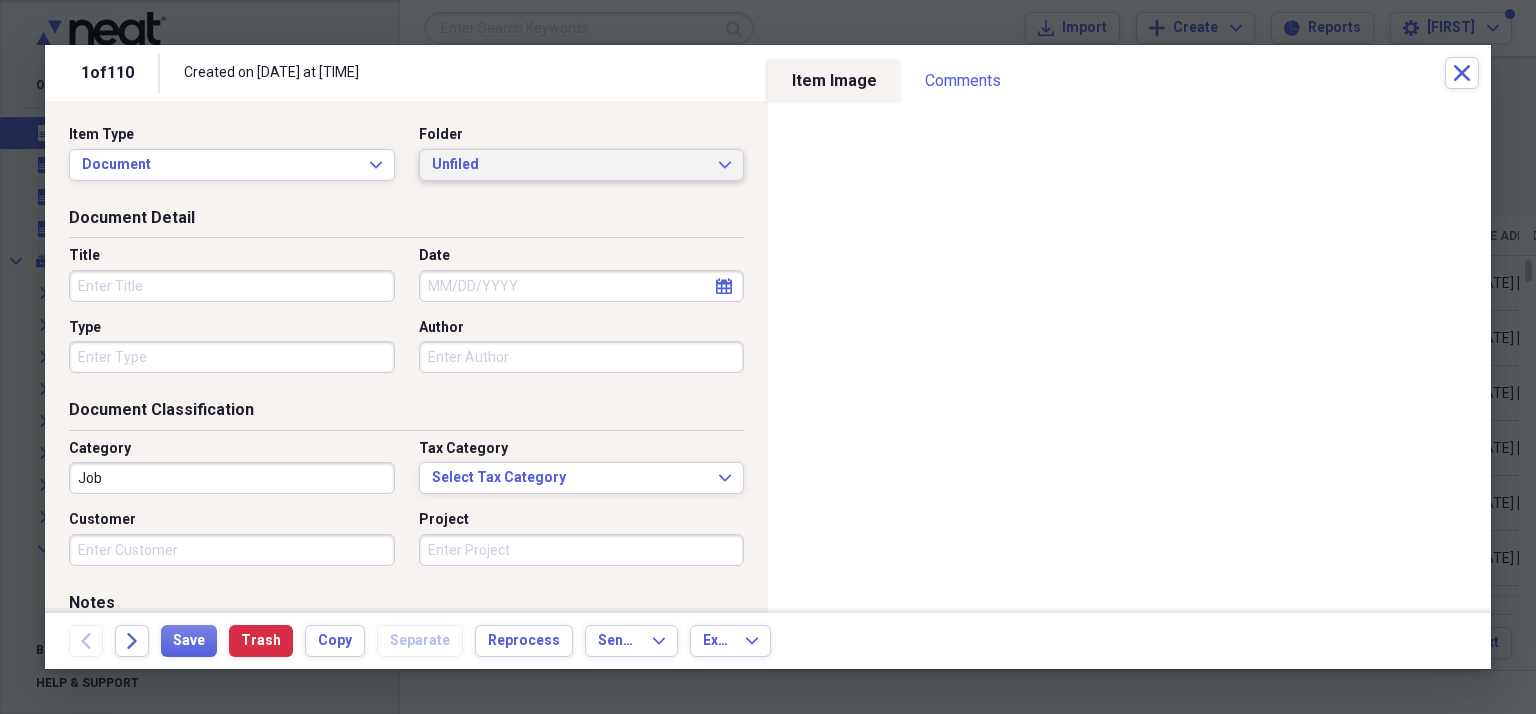 click on "Expand" 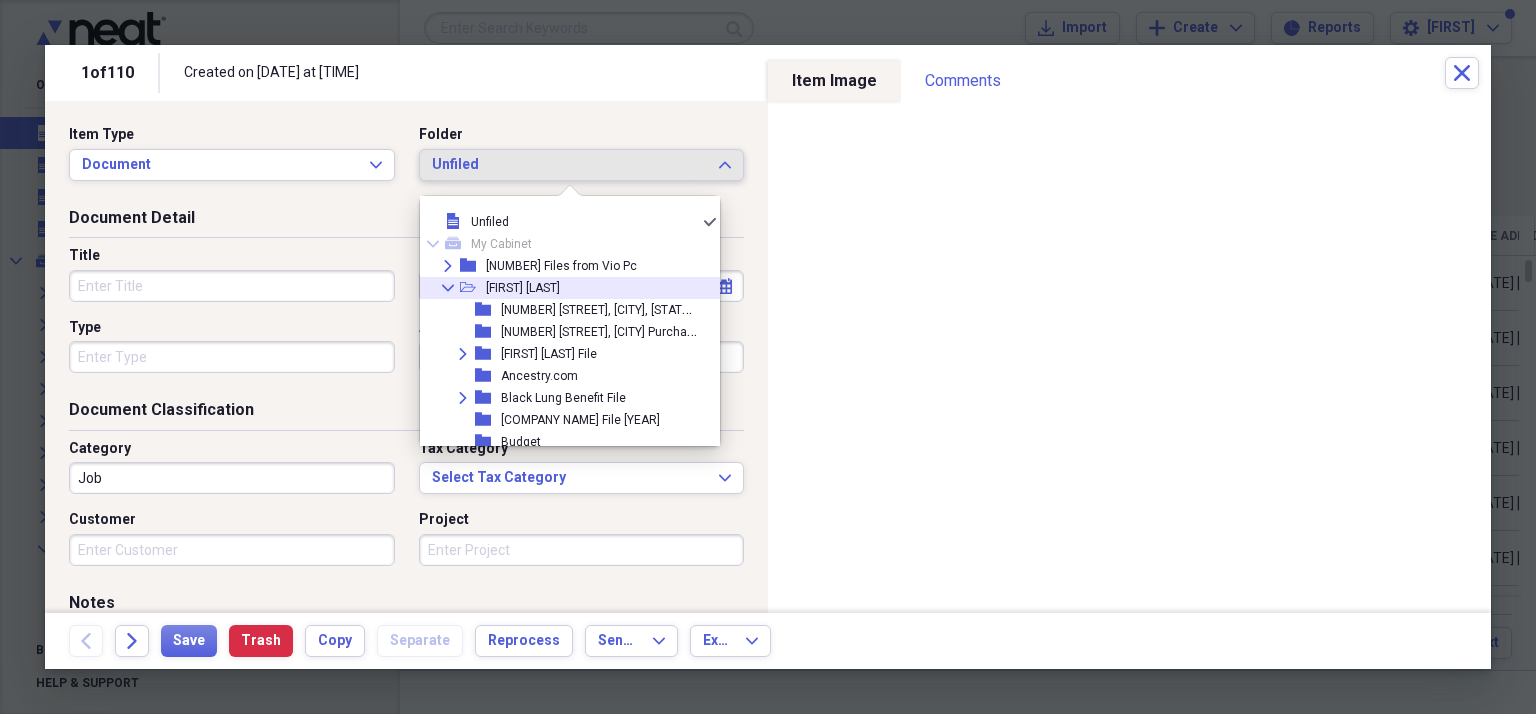 click on "open-folder" 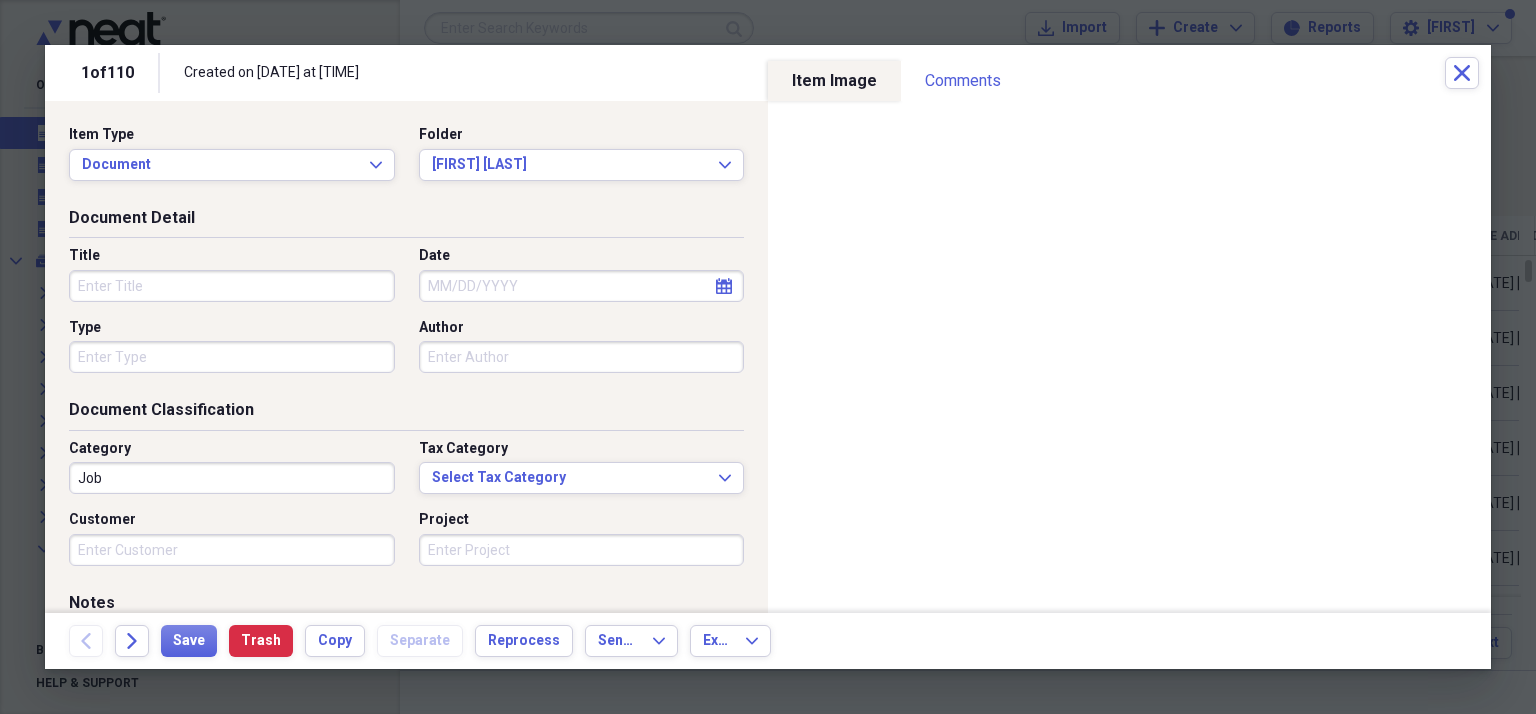 click on "Title" at bounding box center [232, 286] 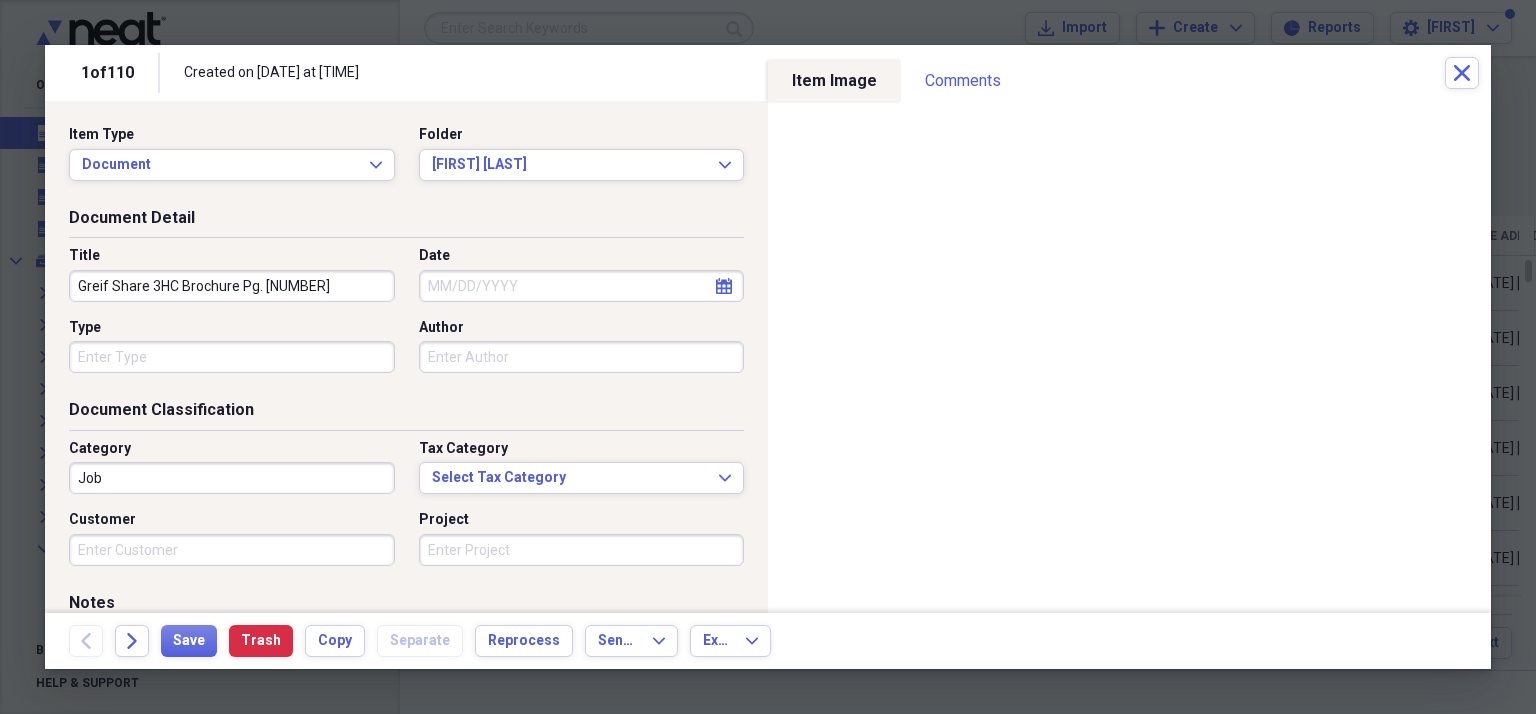 type on "Greif Share 3HC Brochure Pg. [NUMBER]" 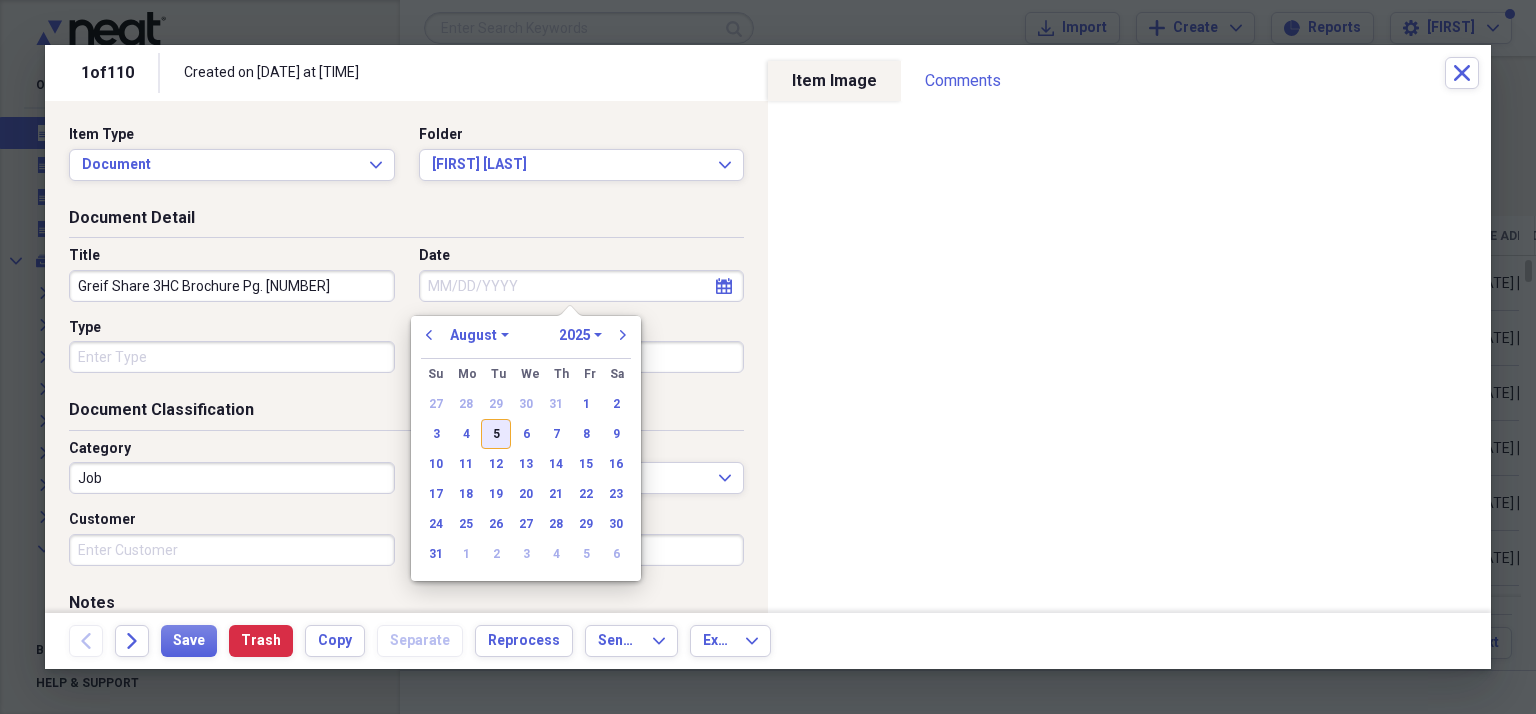 click on "5" at bounding box center [496, 434] 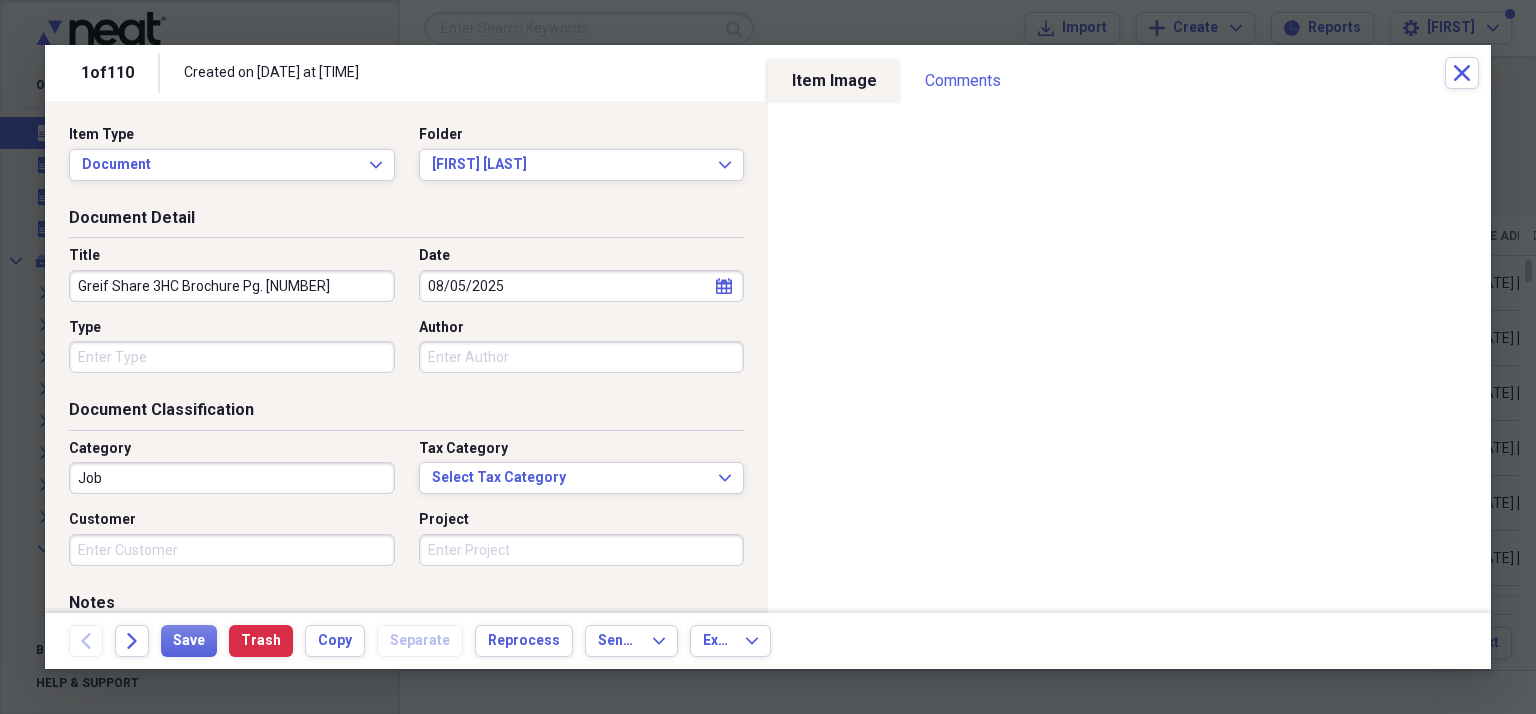 click on "Job" at bounding box center (232, 478) 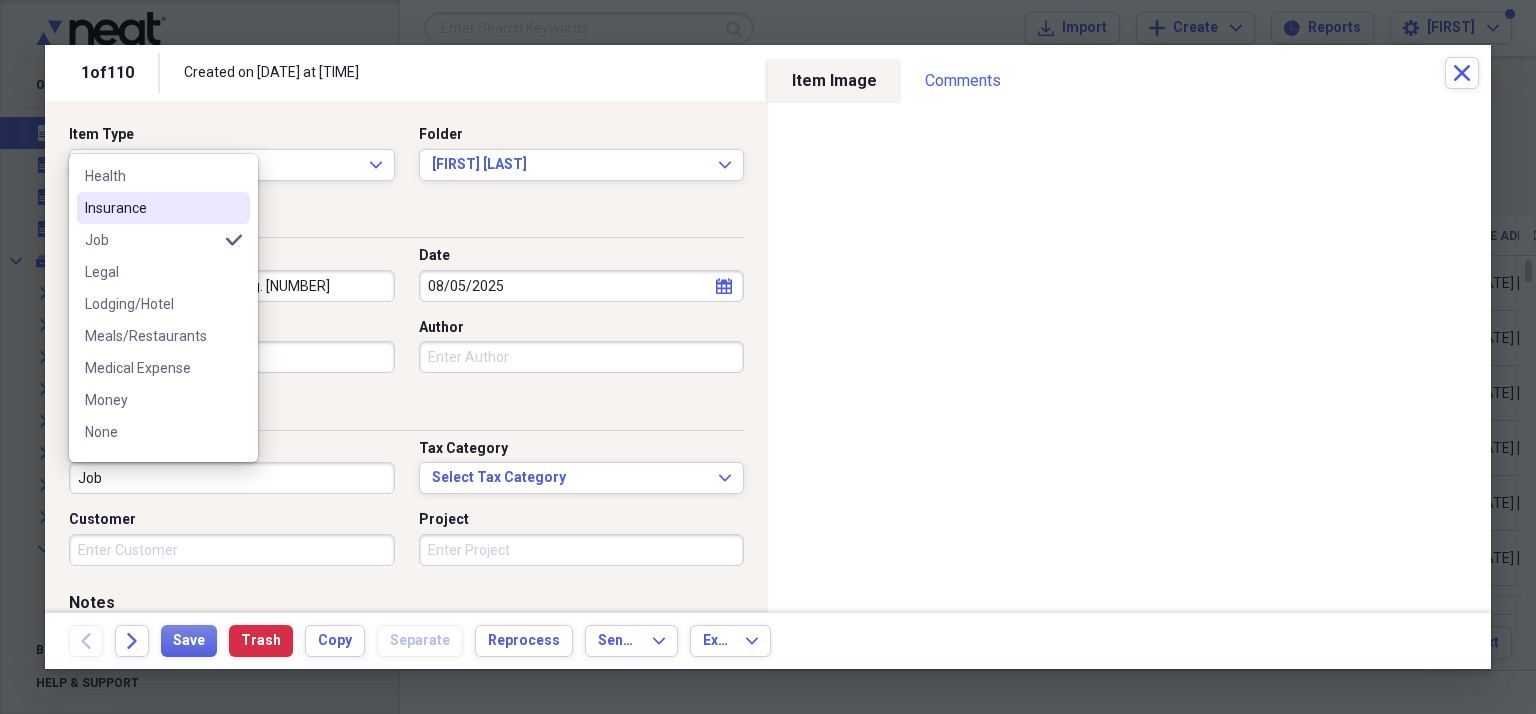 scroll, scrollTop: 240, scrollLeft: 0, axis: vertical 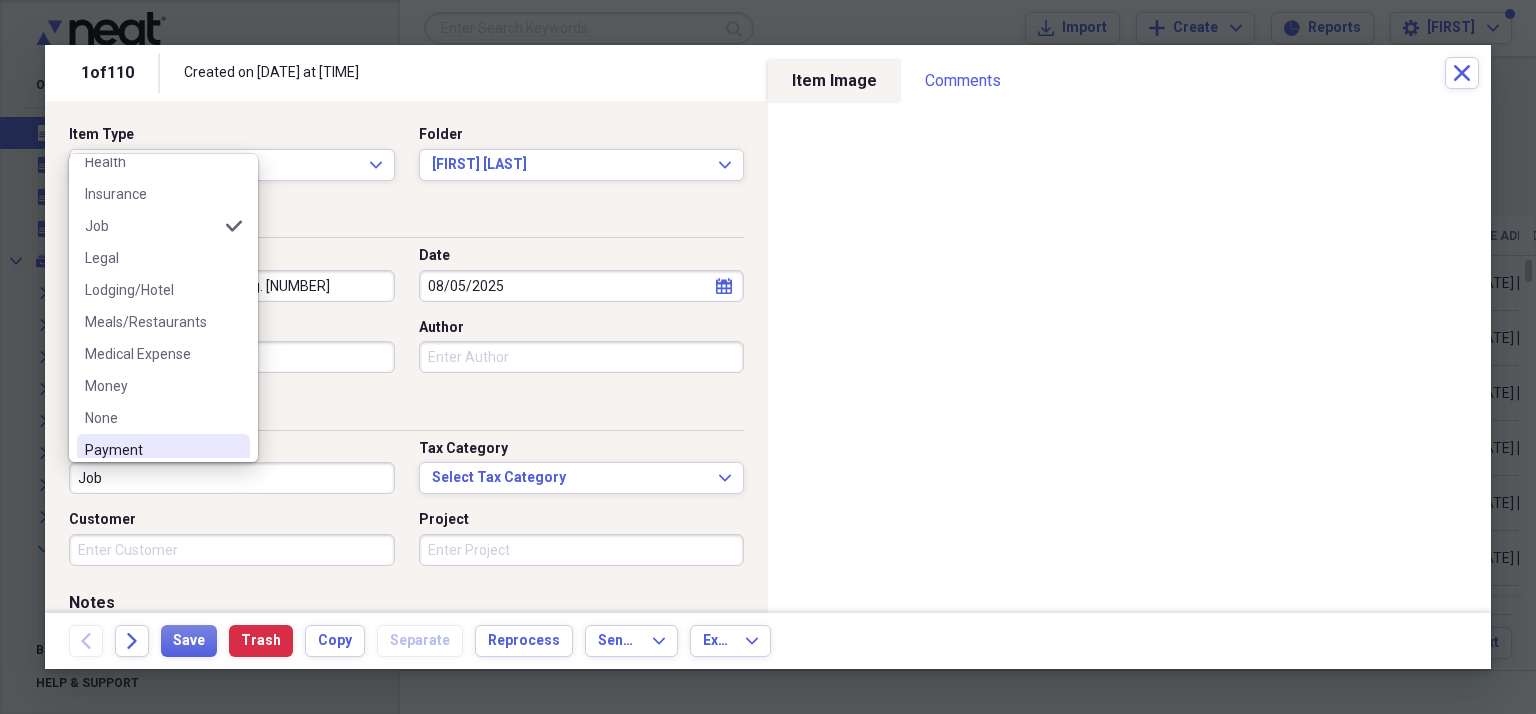 click on "list Manage My List Airline Car Rental Co Payment Entertainment Fuel/Auto General Retail Health Insurance Job selected Legal Lodging/Hotel Meals/Restaurants Medical Expense Money None Payment Phone/Telecom Politics Postal/Shipping Software/Hardware Sports Taxi Technology Telecommunications Transportation Utilities" at bounding box center (163, 308) 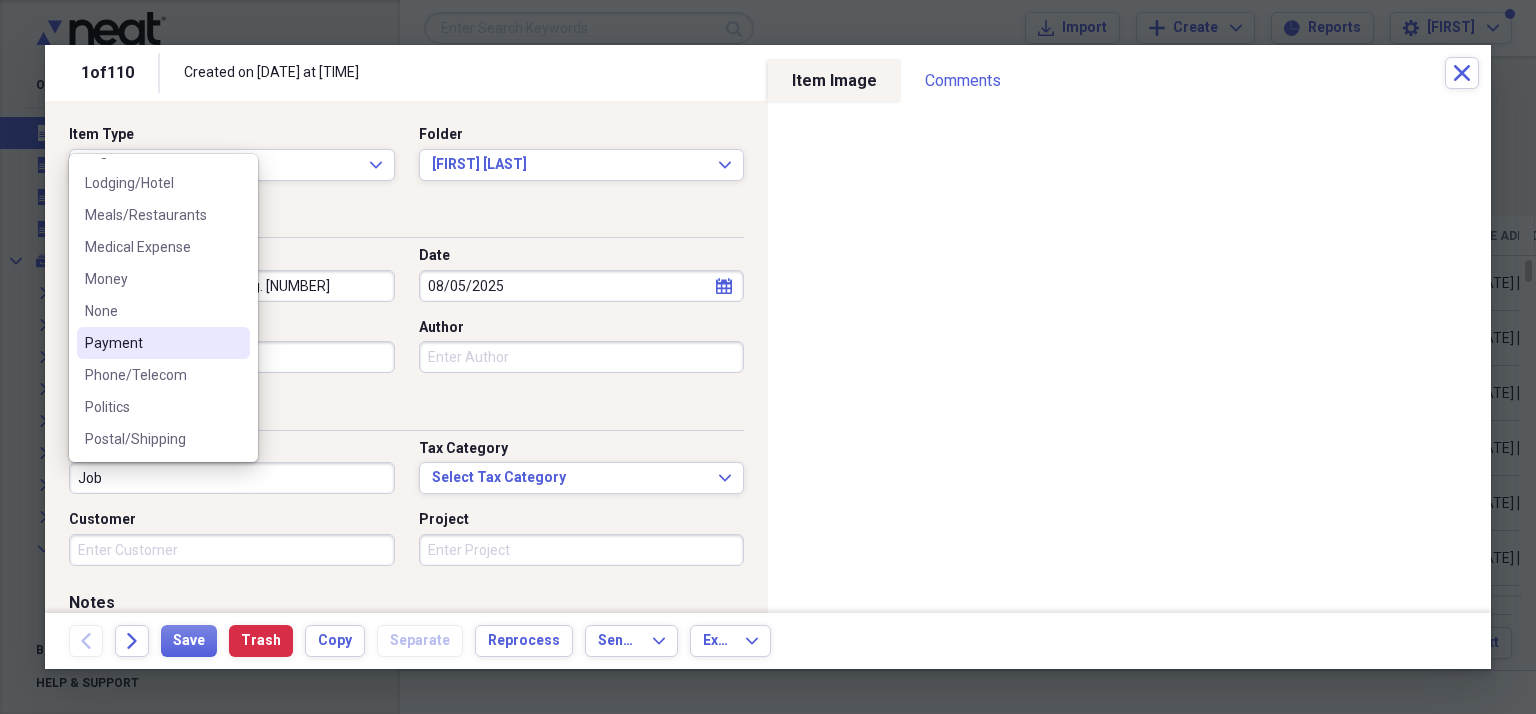 scroll, scrollTop: 520, scrollLeft: 0, axis: vertical 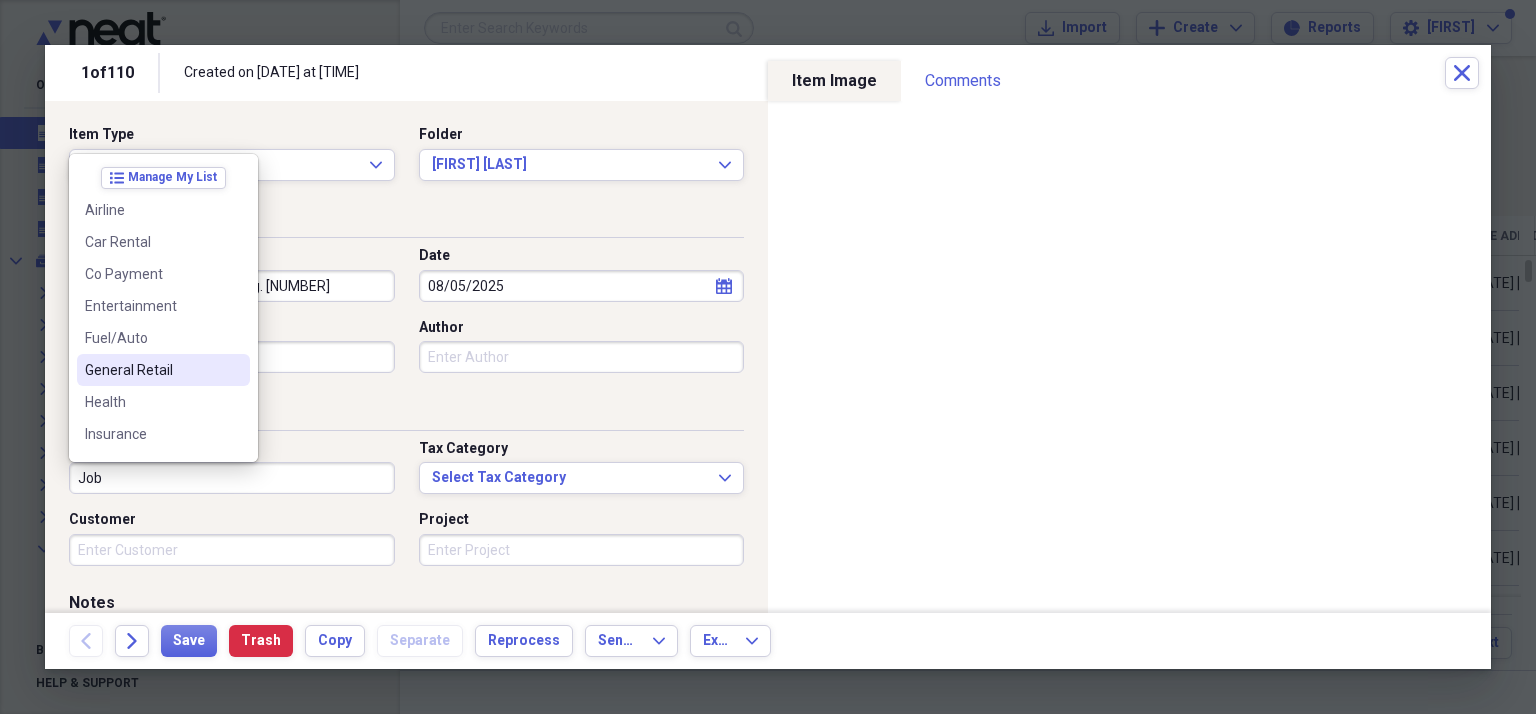 click at bounding box center (768, 357) 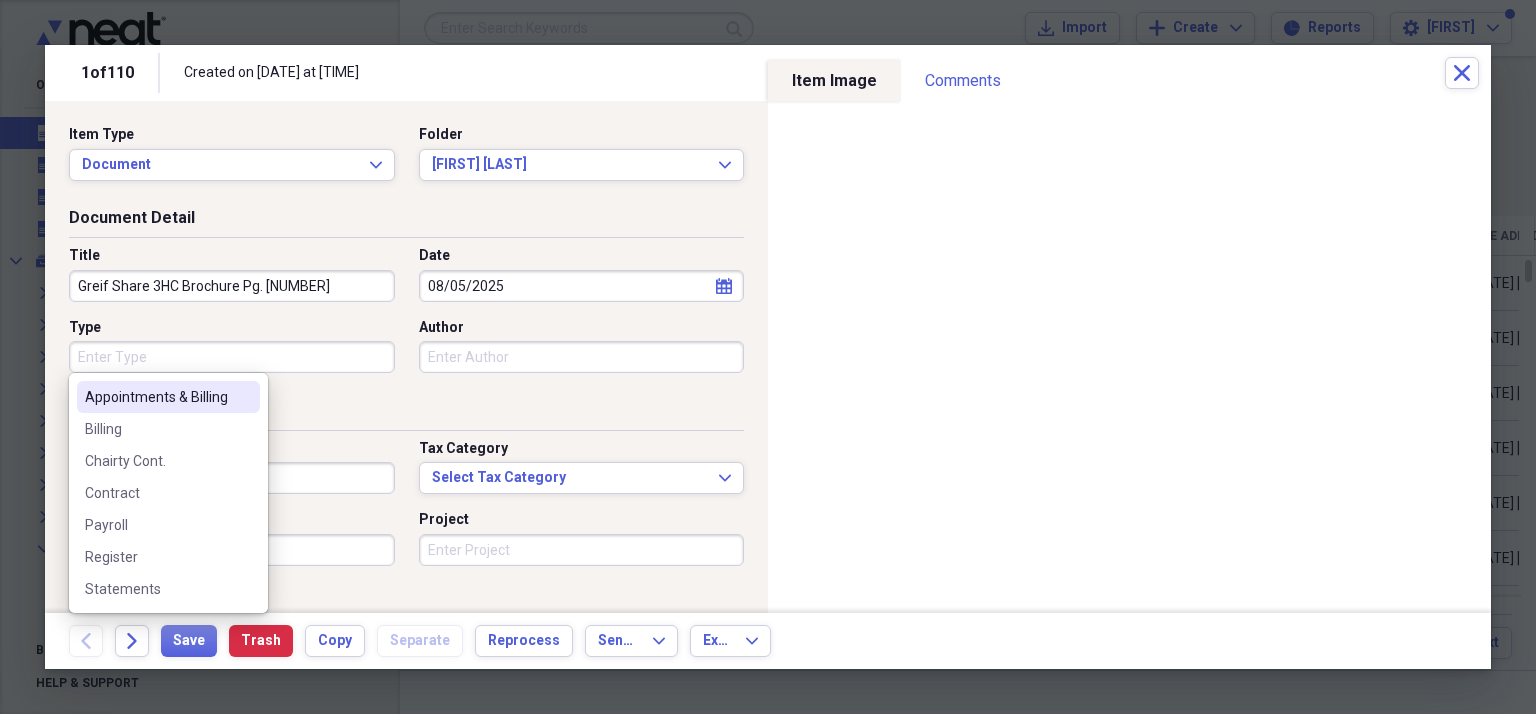 click on "Type" at bounding box center [232, 357] 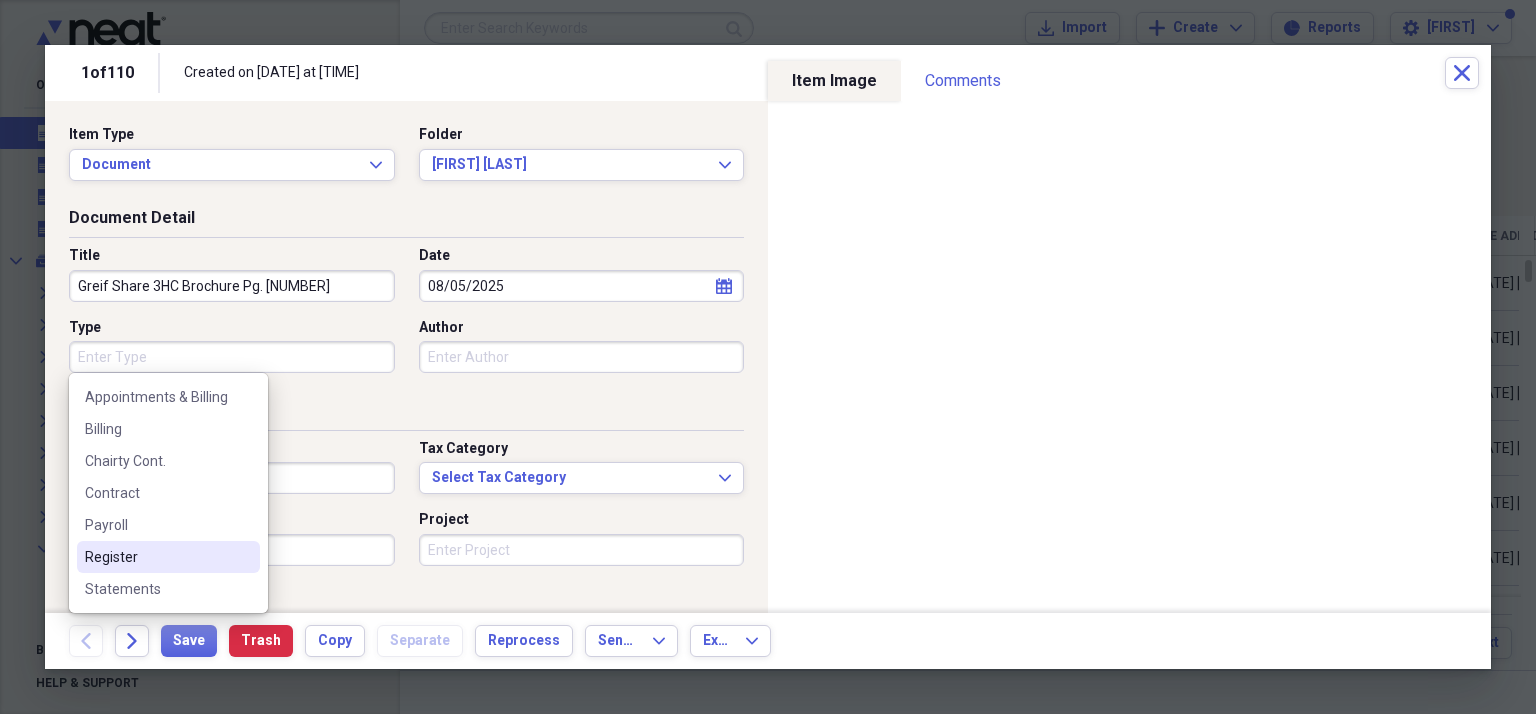 click on "Register" at bounding box center [156, 557] 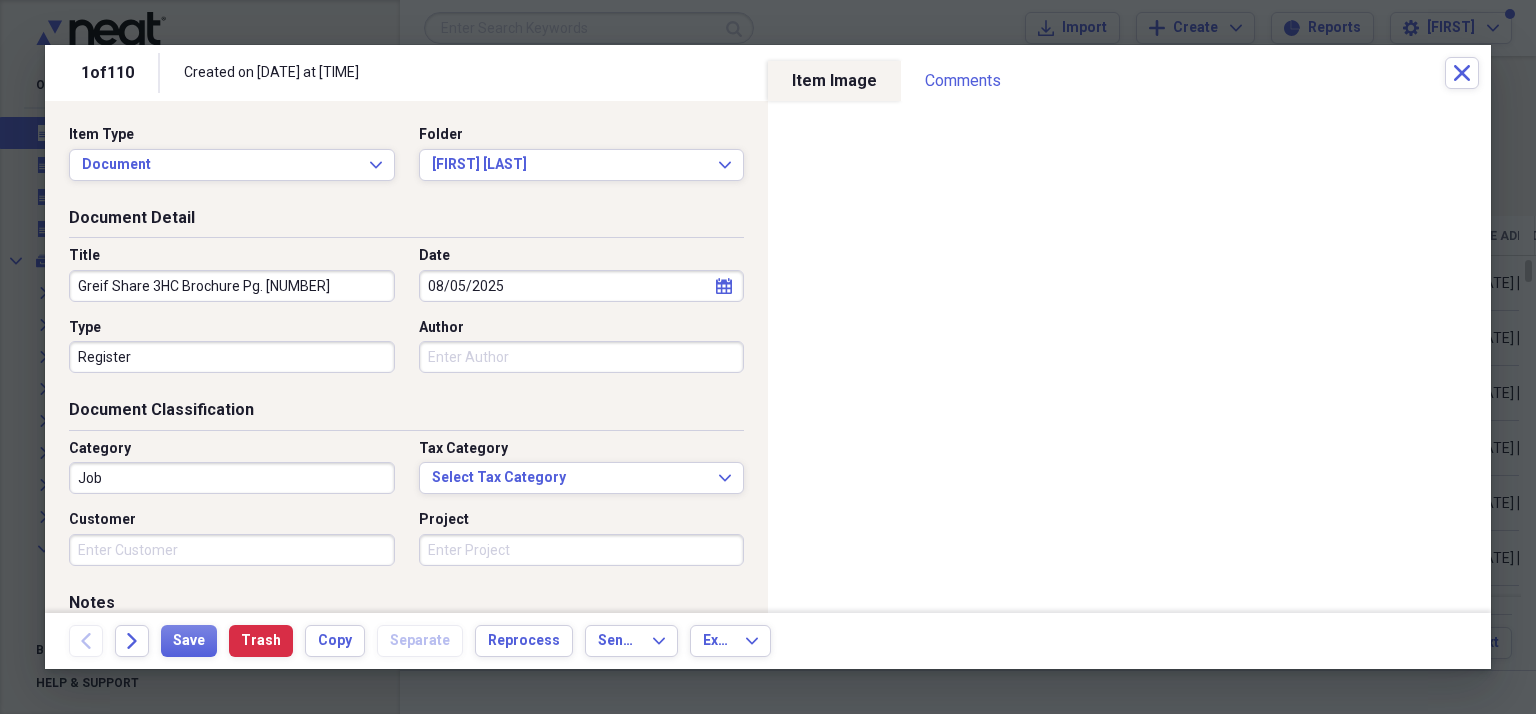 click on "Job" at bounding box center (232, 478) 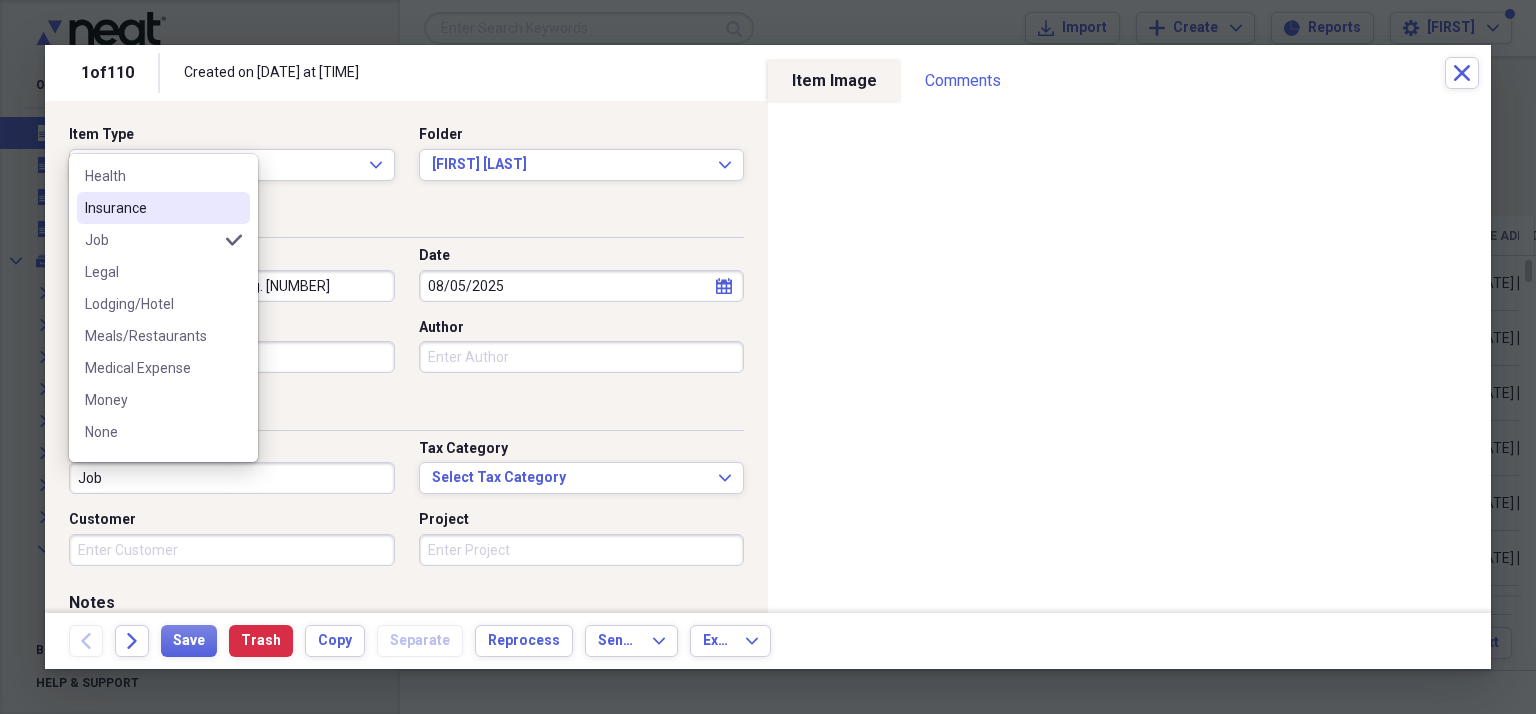 scroll, scrollTop: 293, scrollLeft: 0, axis: vertical 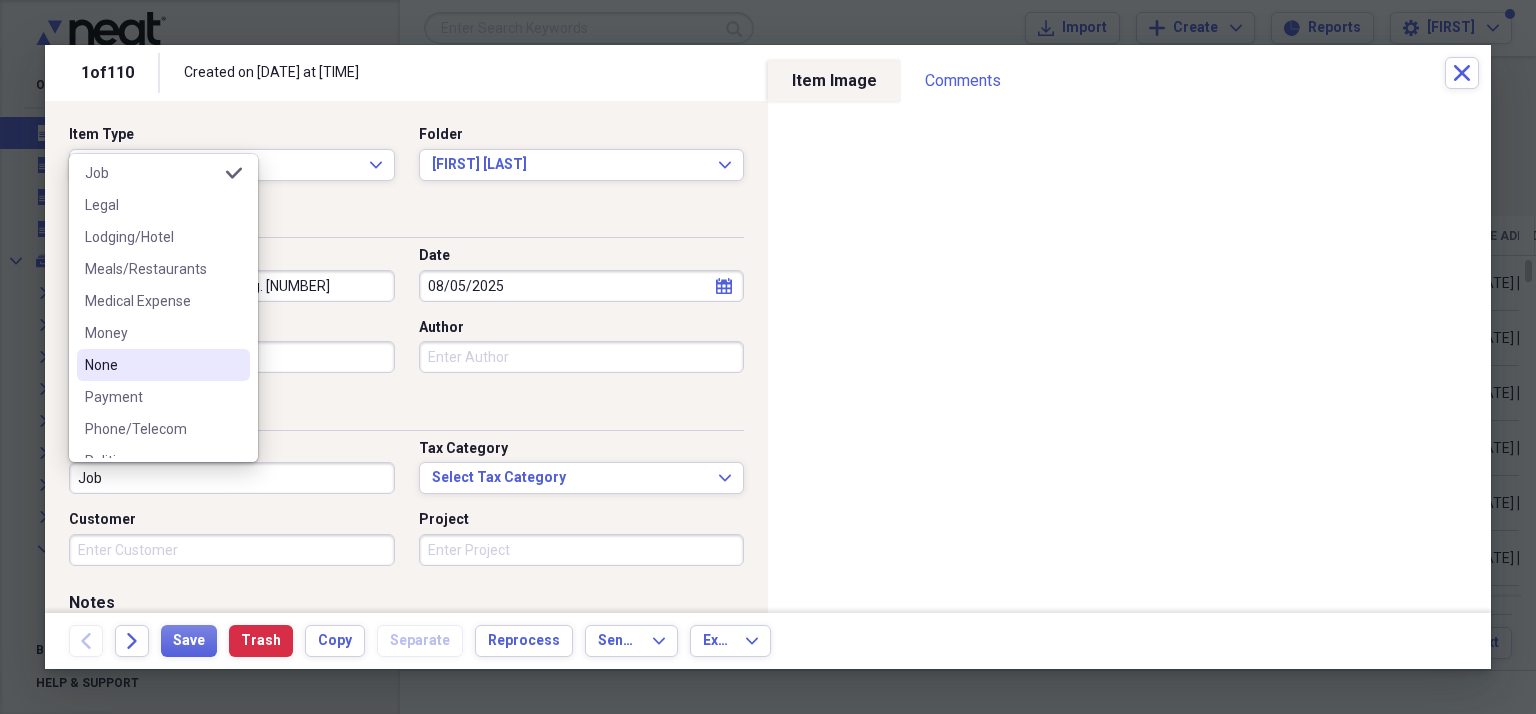 click on "None" at bounding box center [151, 365] 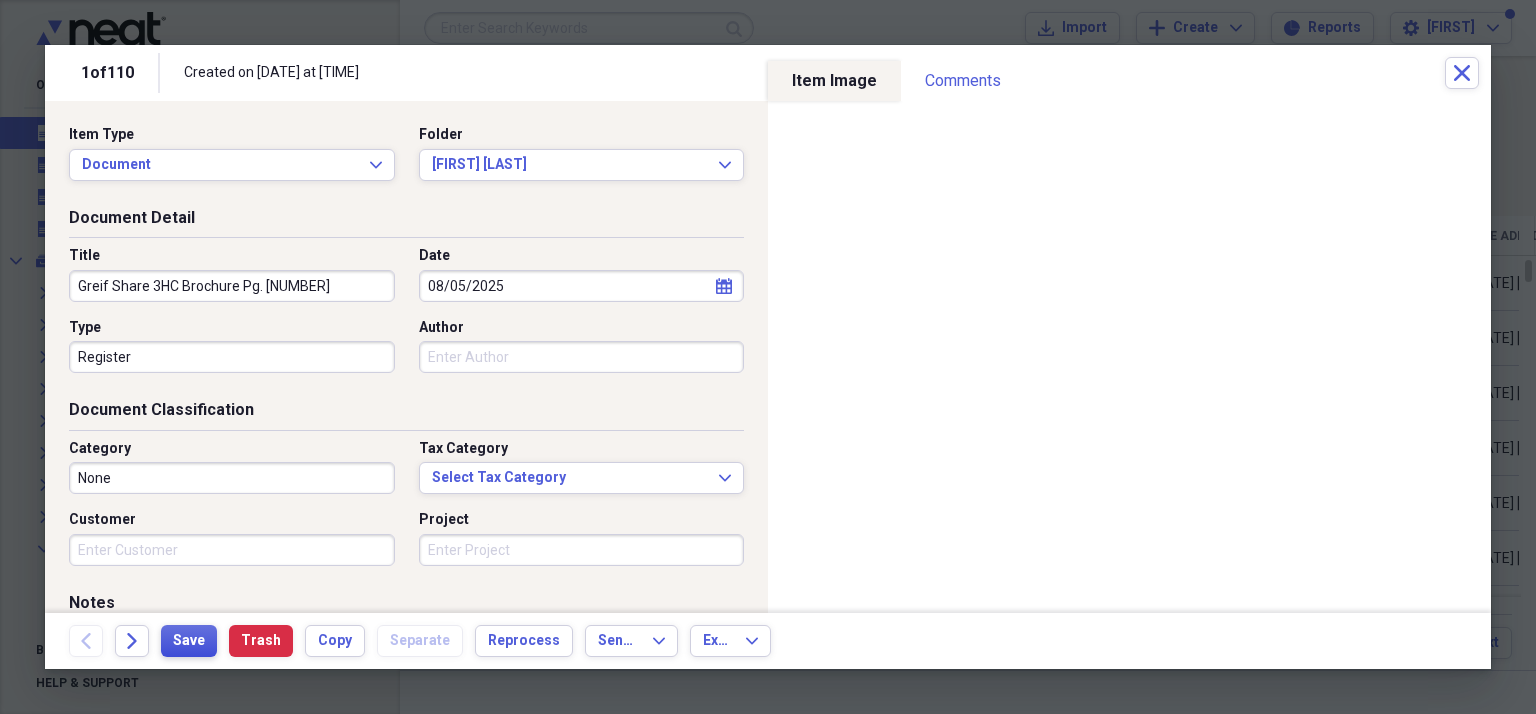 click on "Save" at bounding box center [189, 641] 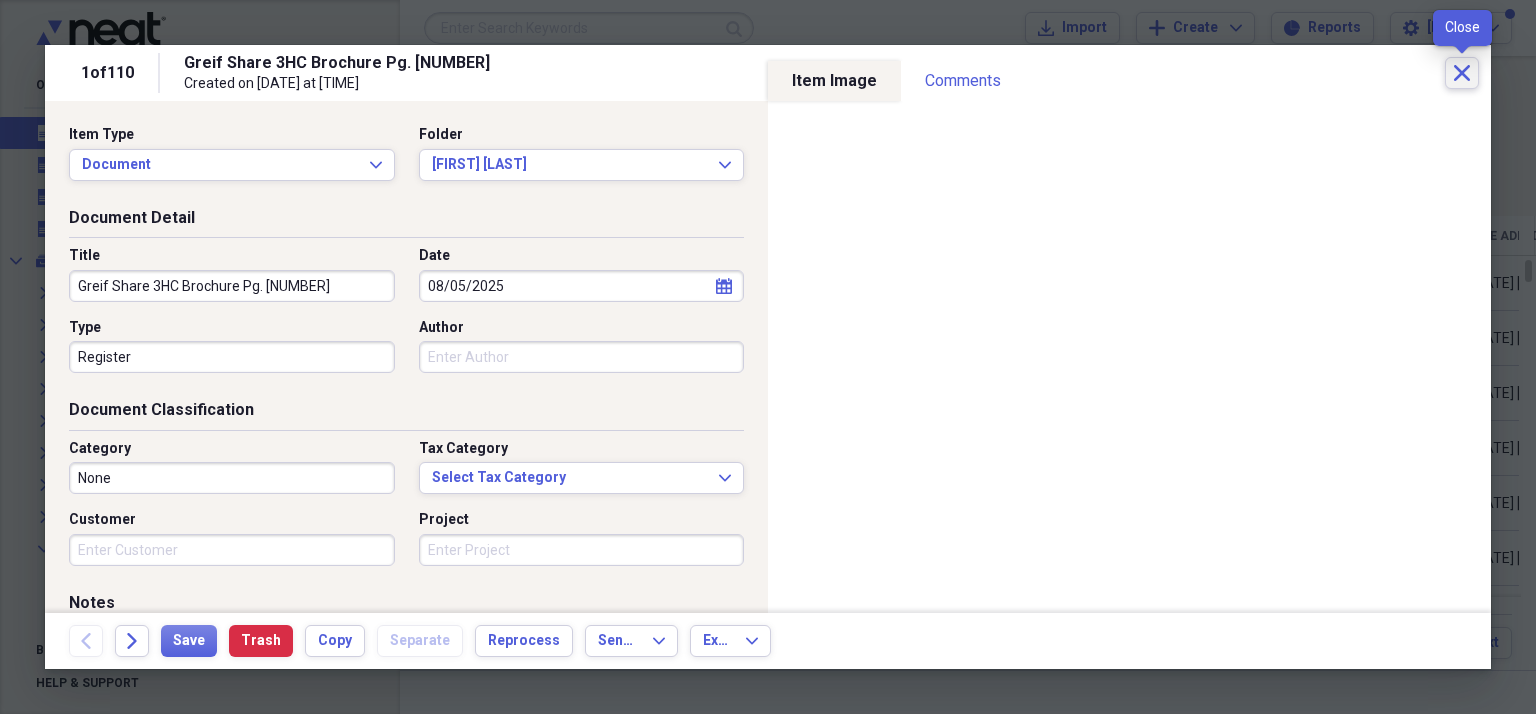 click on "Close" 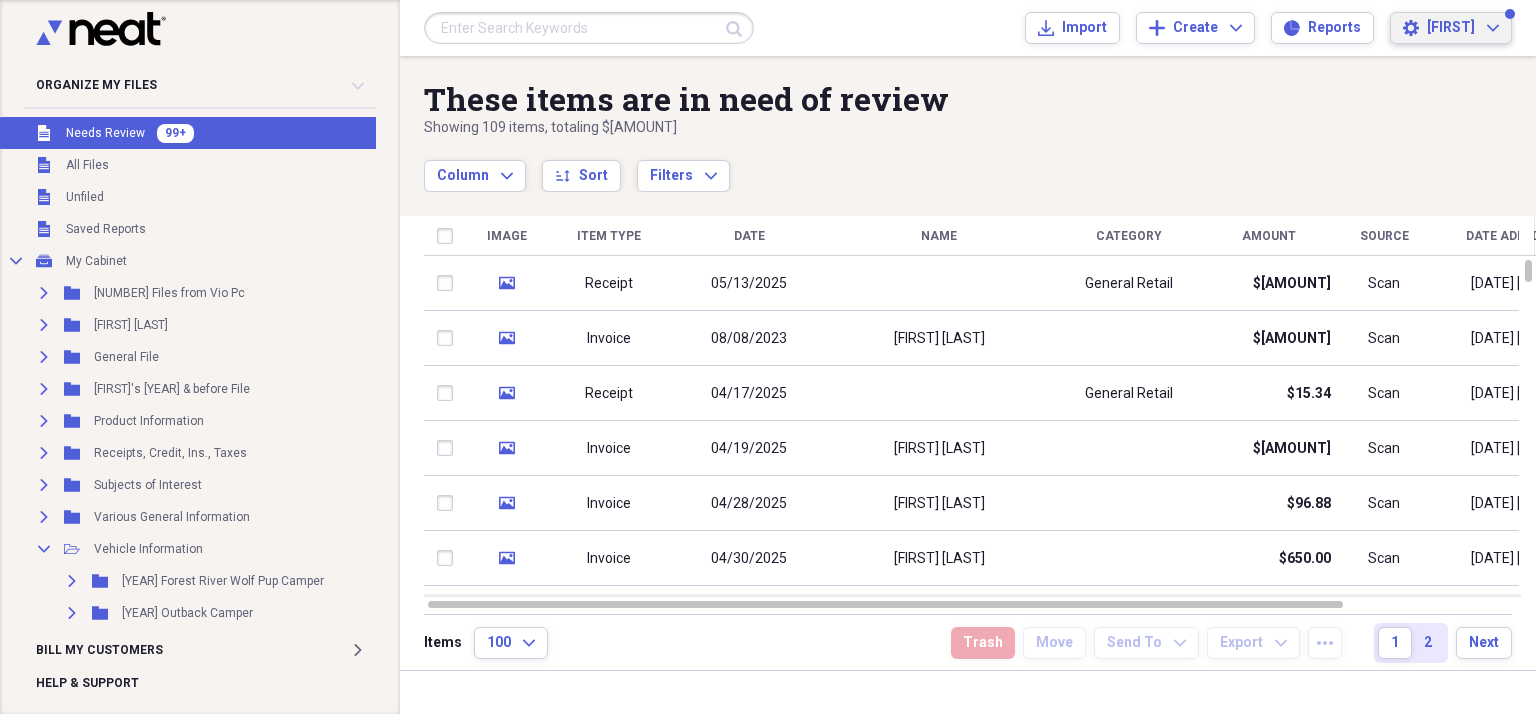 click on "Expand" 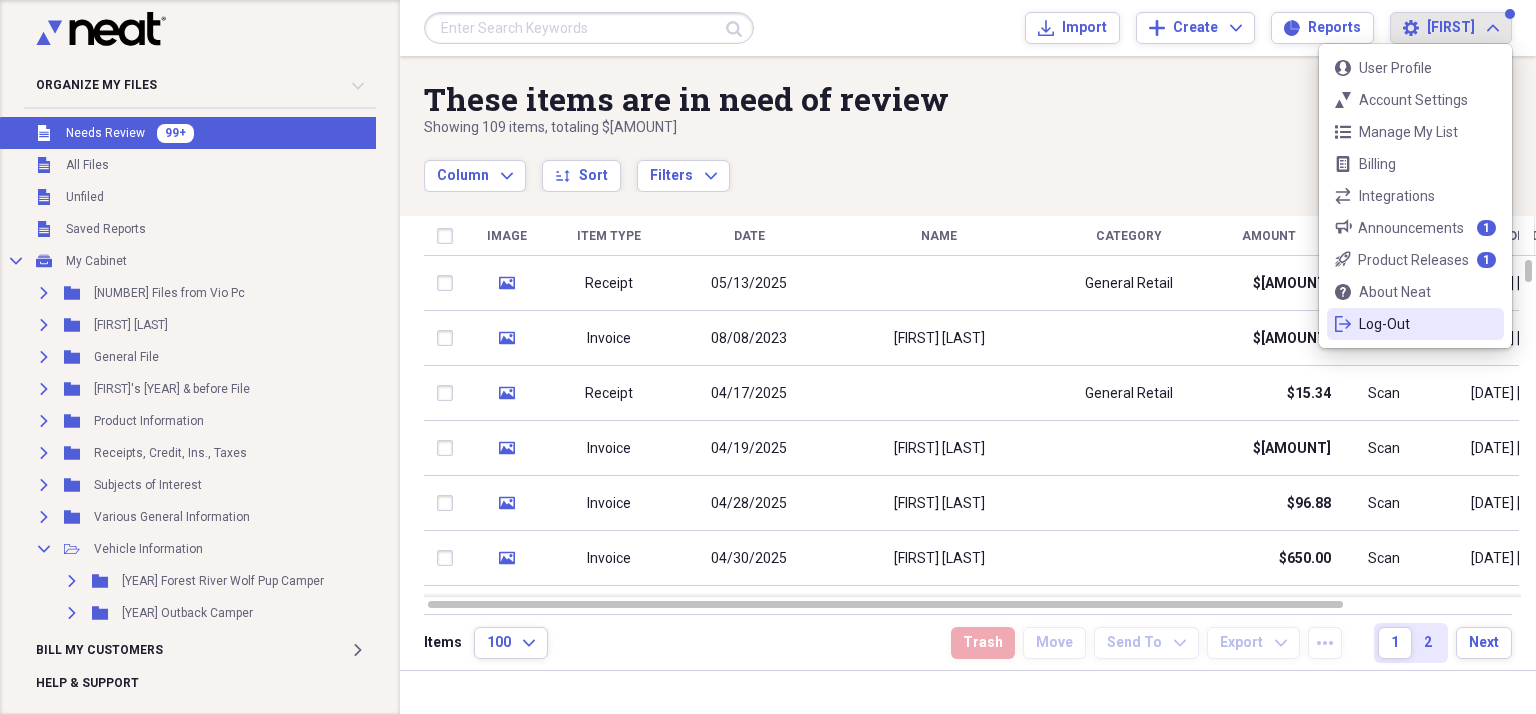 click on "Log-Out" at bounding box center (1415, 324) 